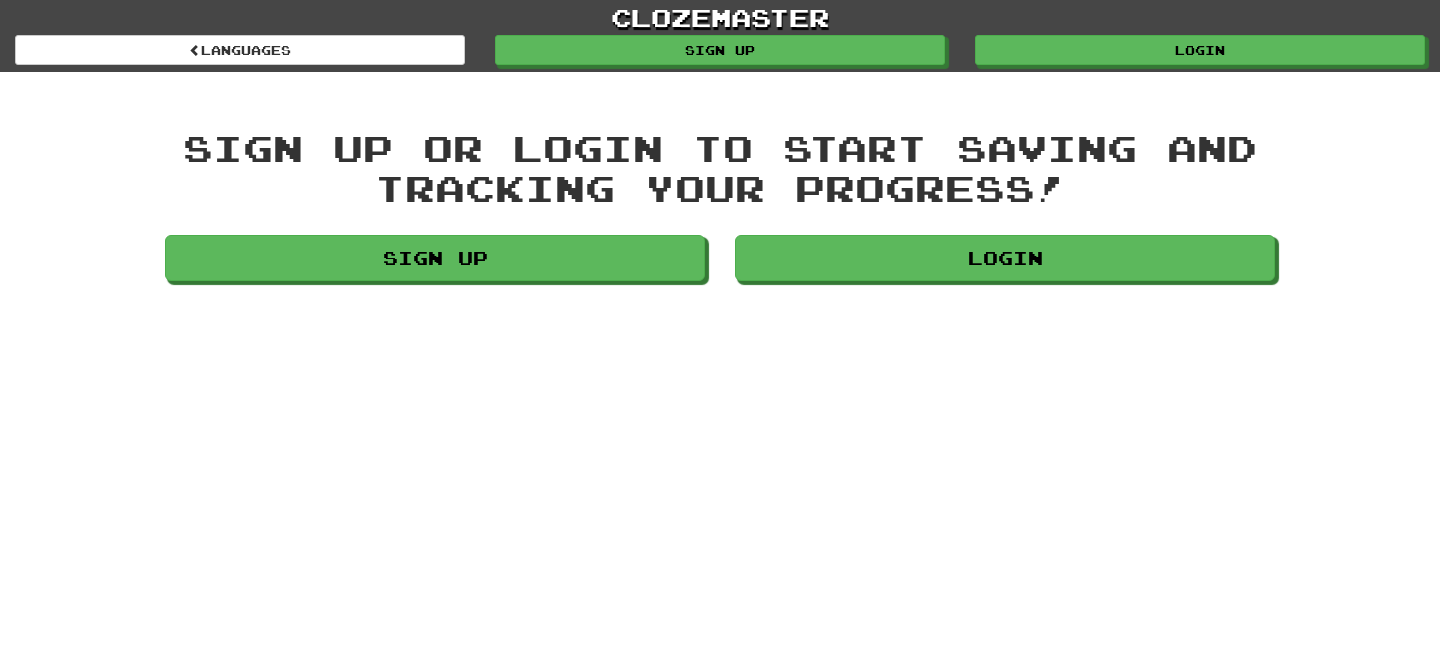 scroll, scrollTop: 0, scrollLeft: 0, axis: both 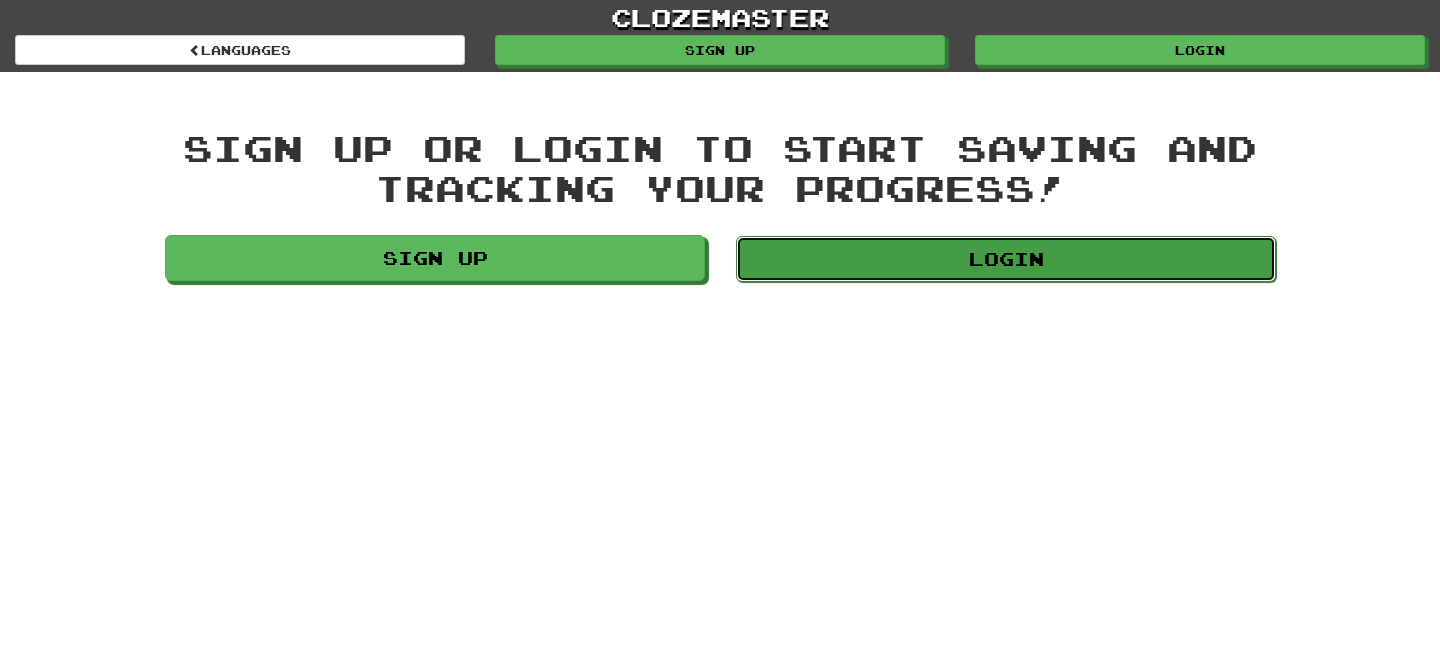 click on "Login" at bounding box center (1006, 259) 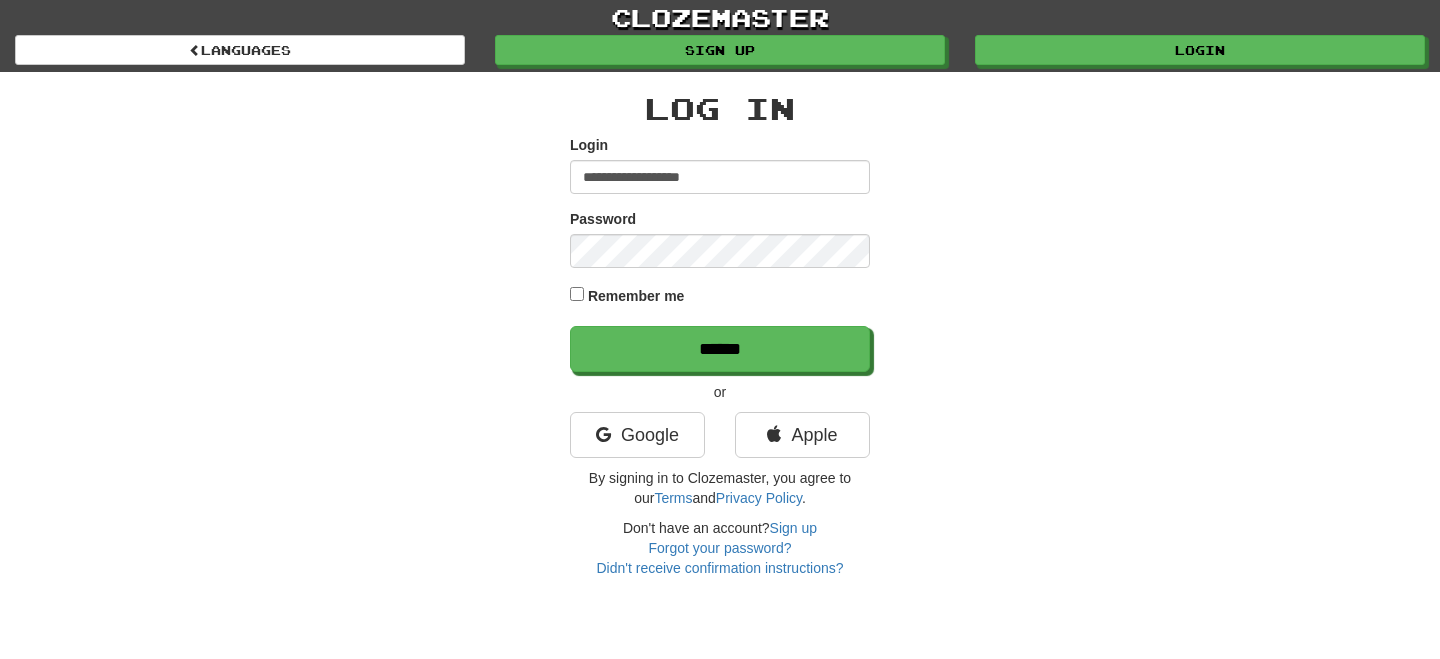 scroll, scrollTop: 0, scrollLeft: 0, axis: both 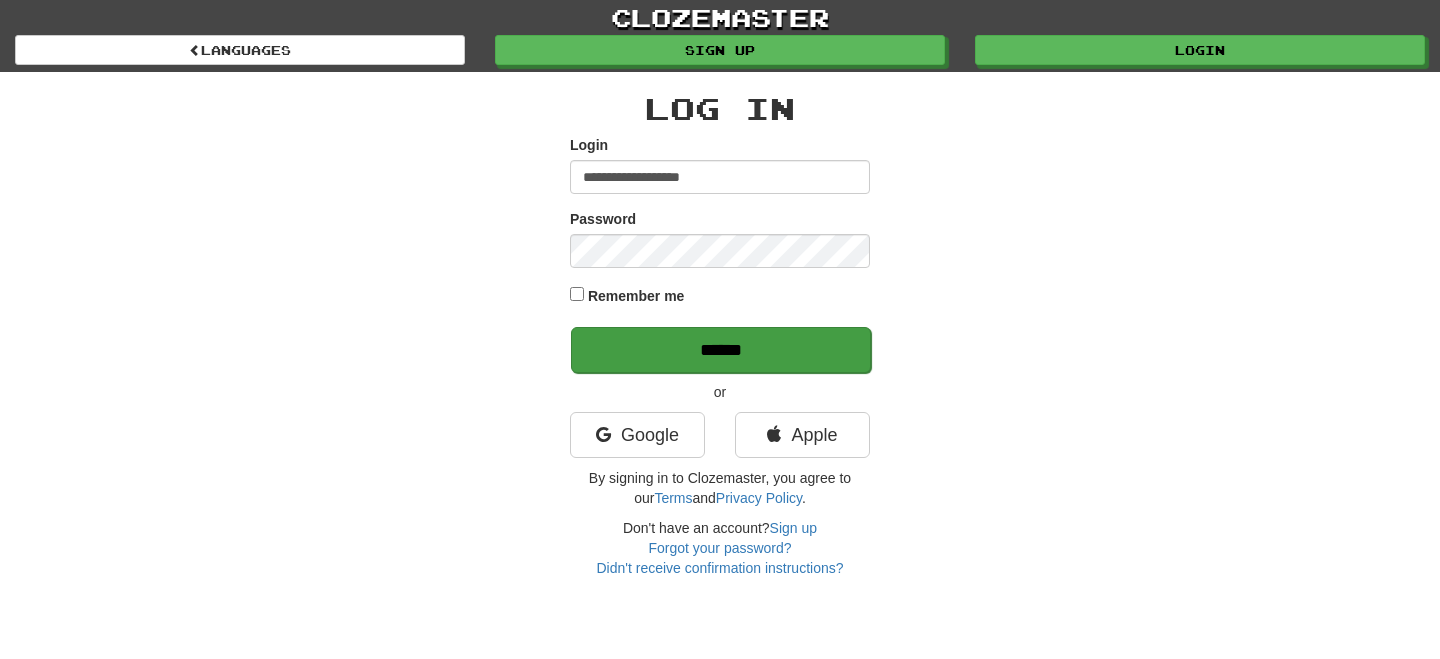 type on "**********" 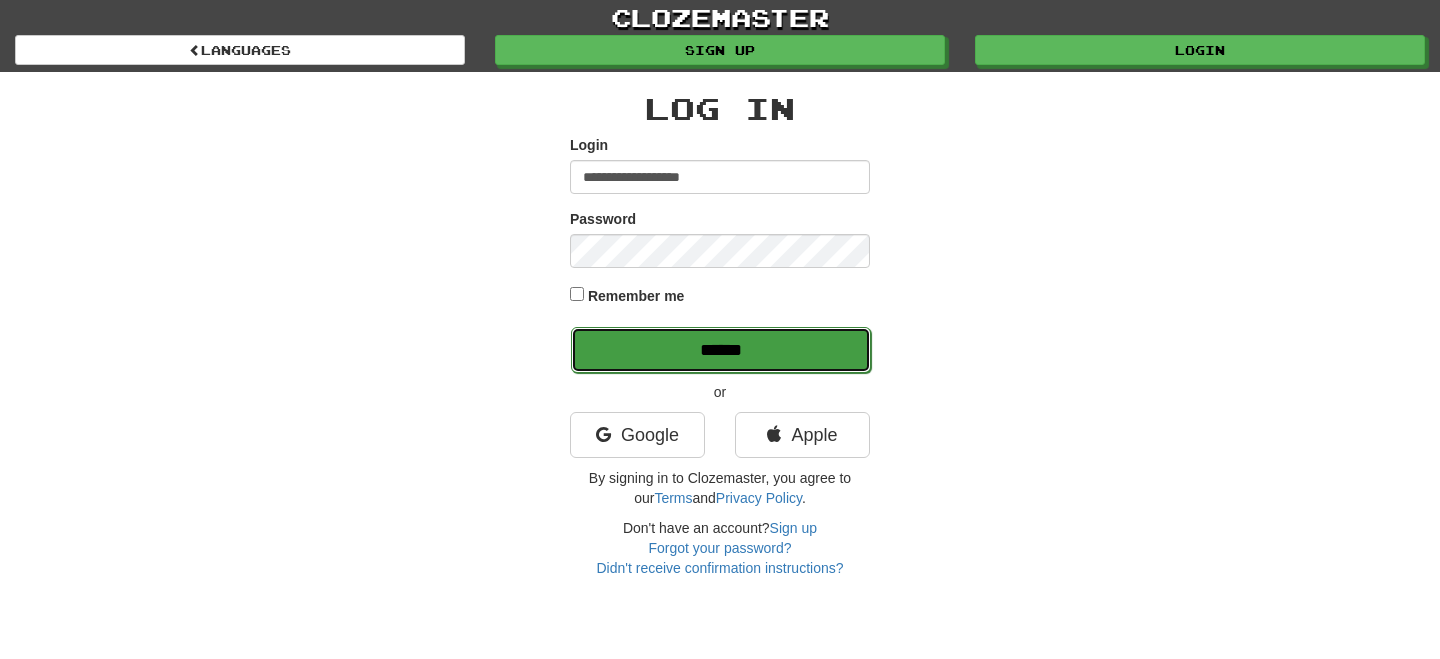 drag, startPoint x: 756, startPoint y: 350, endPoint x: 767, endPoint y: 354, distance: 11.7046995 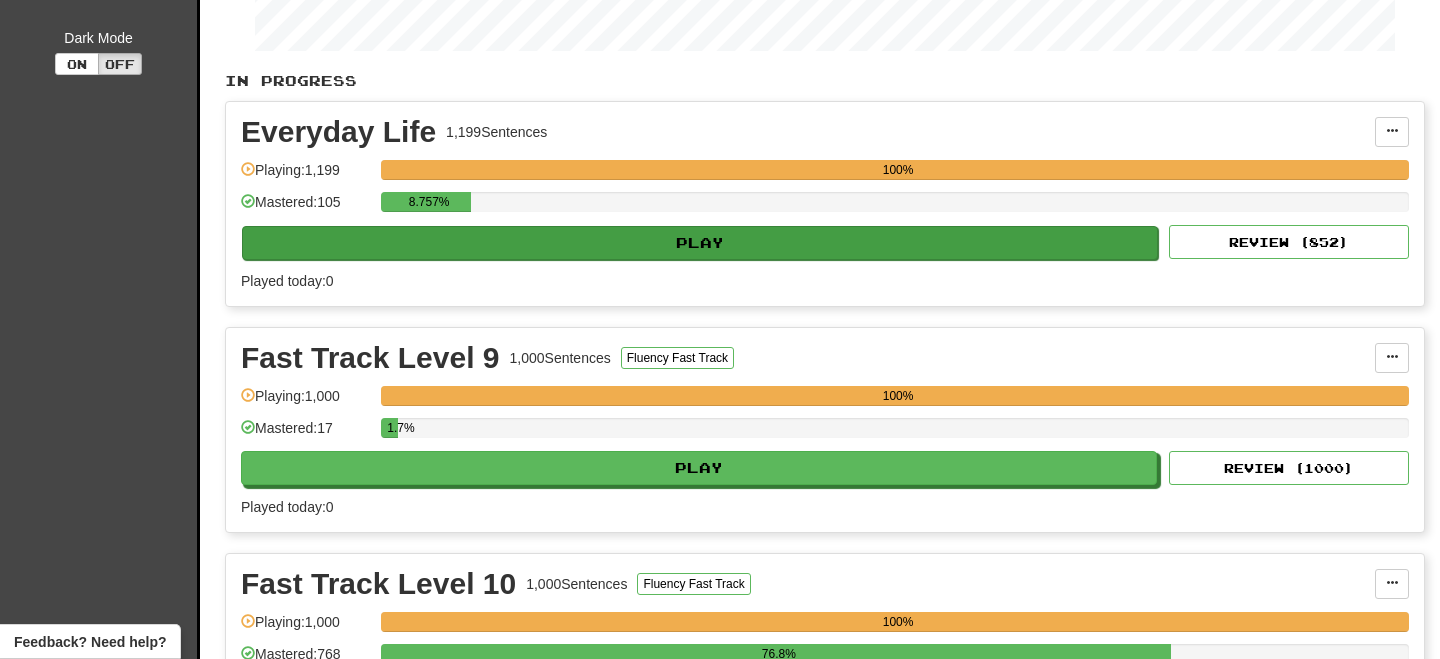 scroll, scrollTop: 108, scrollLeft: 0, axis: vertical 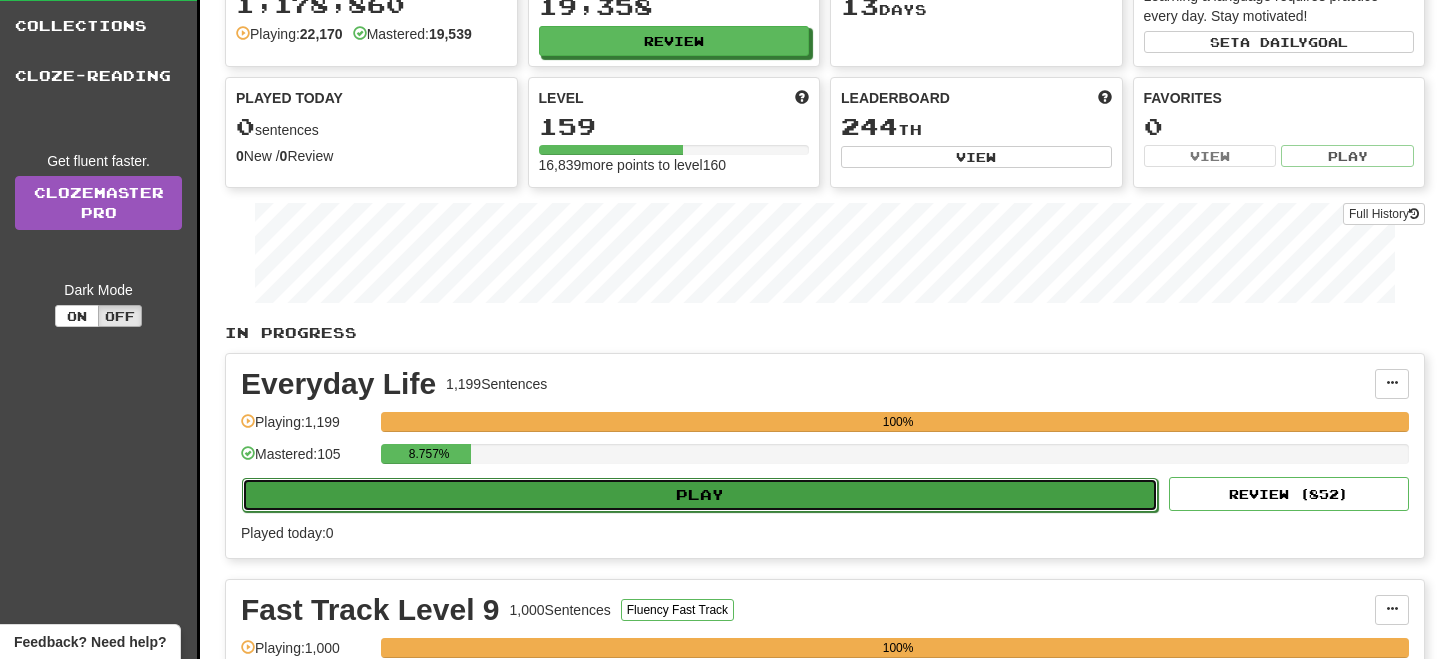 click on "Play" at bounding box center [700, 495] 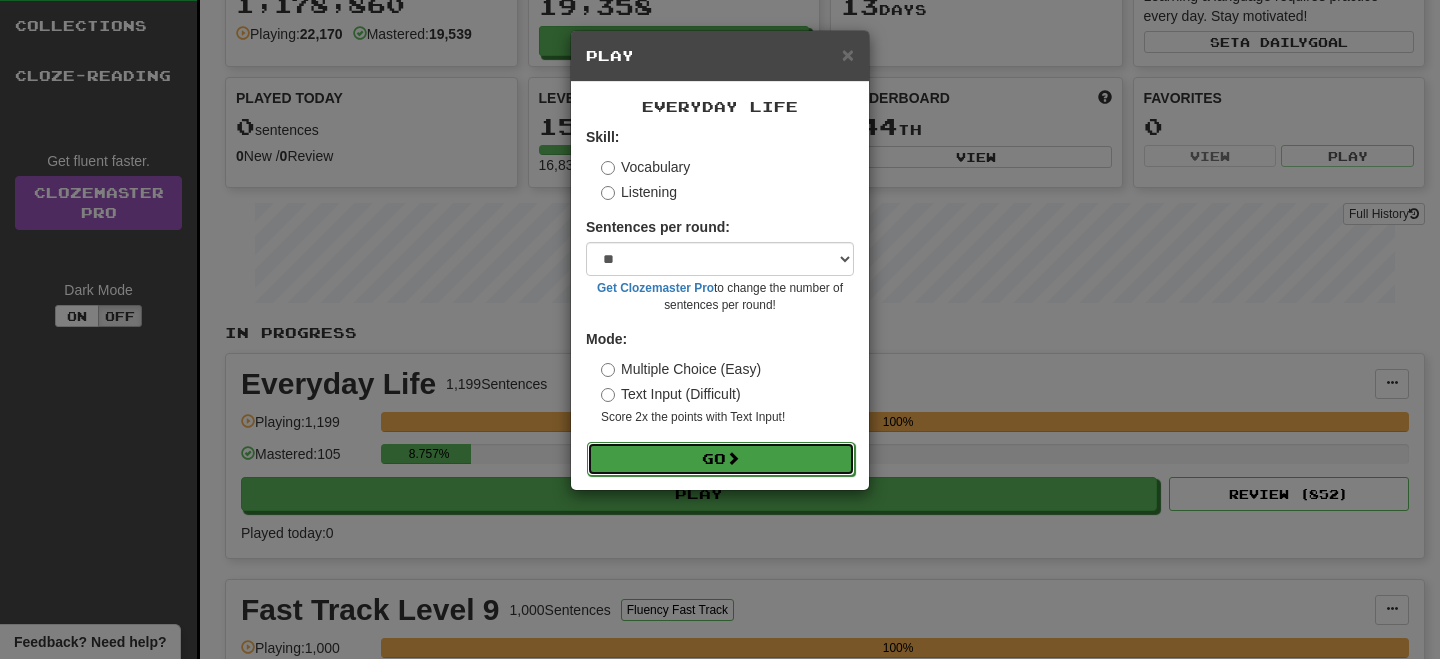 click on "Go" at bounding box center [721, 459] 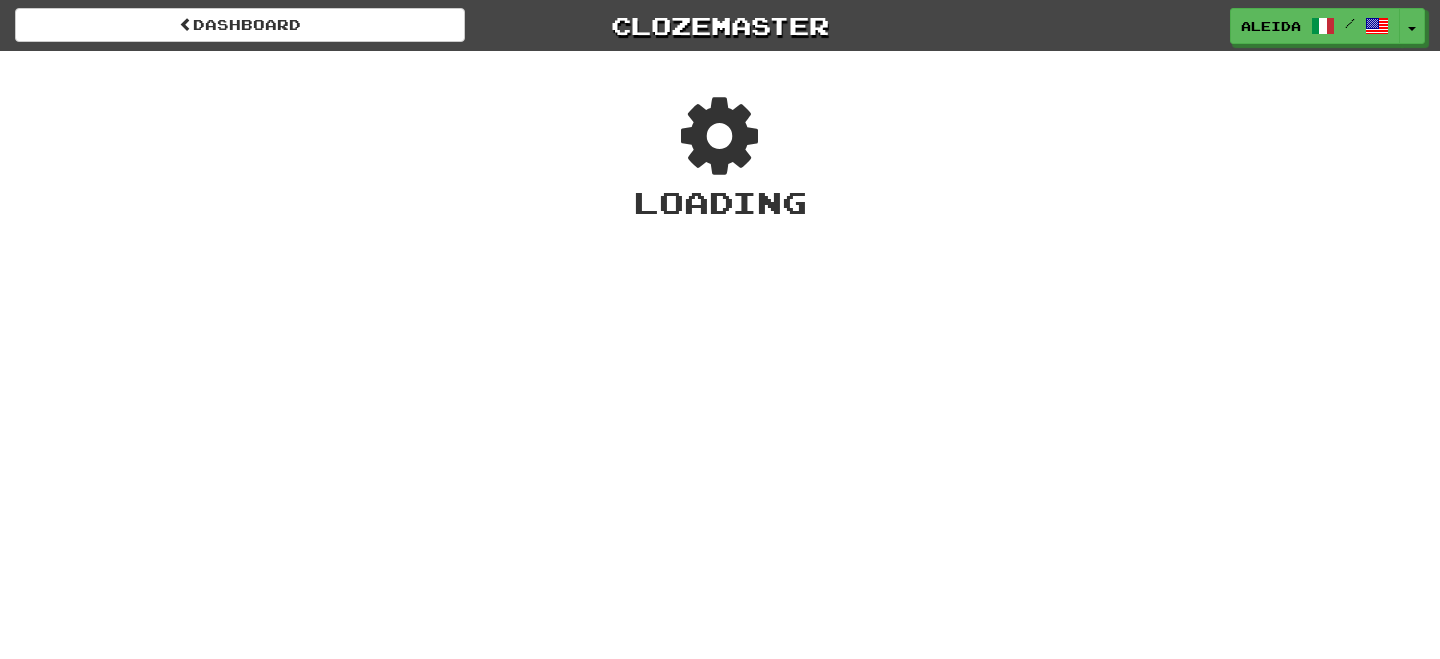 scroll, scrollTop: 0, scrollLeft: 0, axis: both 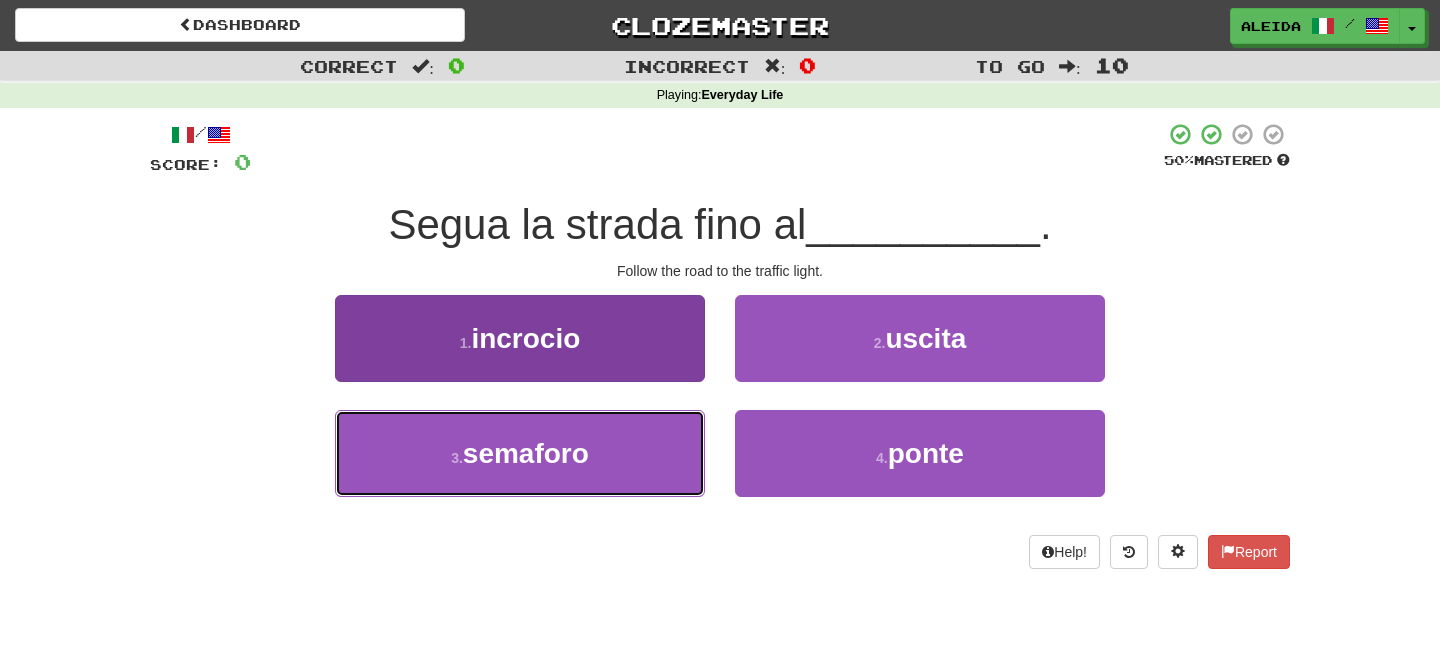 drag, startPoint x: 578, startPoint y: 448, endPoint x: 642, endPoint y: 417, distance: 71.11259 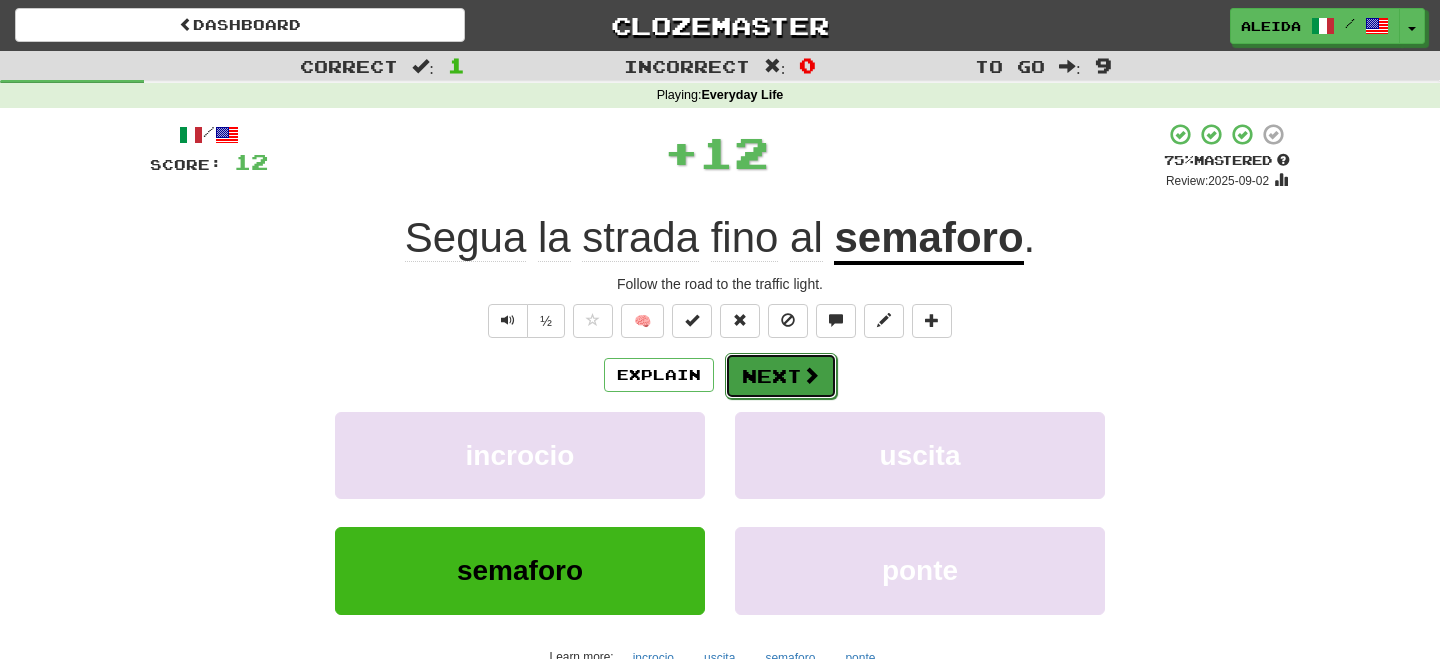 click on "Next" at bounding box center [781, 376] 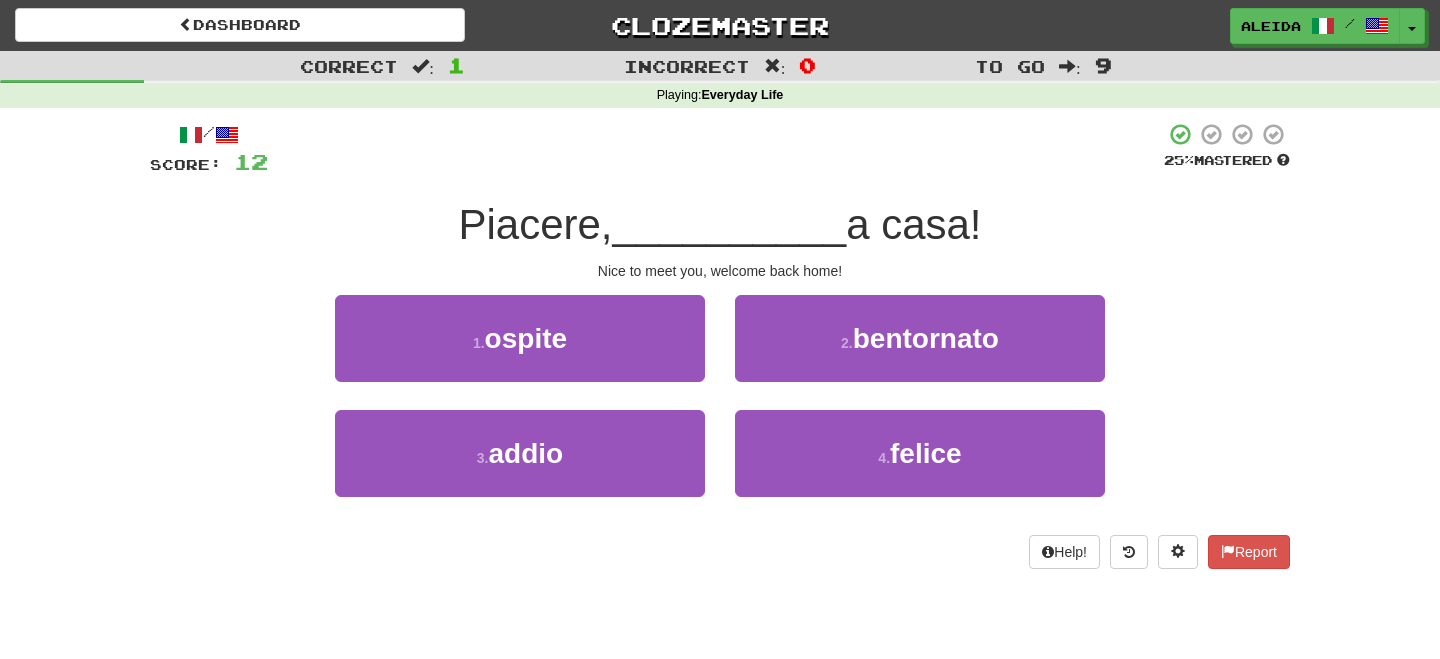 click on "Dashboard
Clozemaster
[PERSON]
/
Toggle Dropdown
Dashboard
Leaderboard
Activity Feed
Notifications
Profile
Discussions
Italiano
/
English
Streak:
13
Review:
19,358
Points Today: 0
Languages
Account
Logout
[PERSON]
/
Toggle Dropdown
Dashboard
Leaderboard
Activity Feed
Notifications
Profile
Discussions
Italiano
/
English
Streak:
13
Review:
19,358
Points Today: 0
Languages
Account
Logout
clozemaster
Correct   :   1 Incorrect   :   0 To go   :   9 Playing :  Everyday Life  /  Score:   12 25 %  Mastered Piacere,  [NAME]  a casa! Nice to meet you, welcome back home! 1 .  ospite 2 .  bentornato 3 .  addio 4 .  felice  Help!  Report" at bounding box center (720, 329) 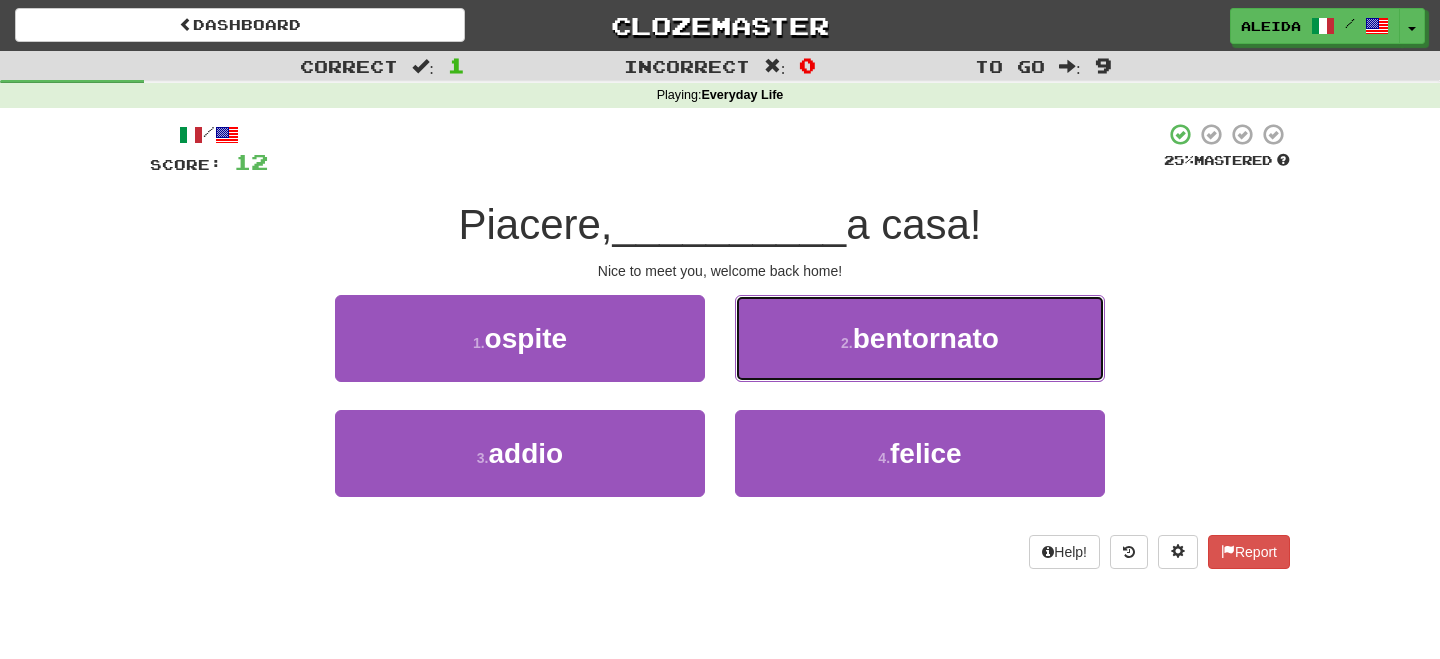 click on "2 .  bentornato" at bounding box center (920, 338) 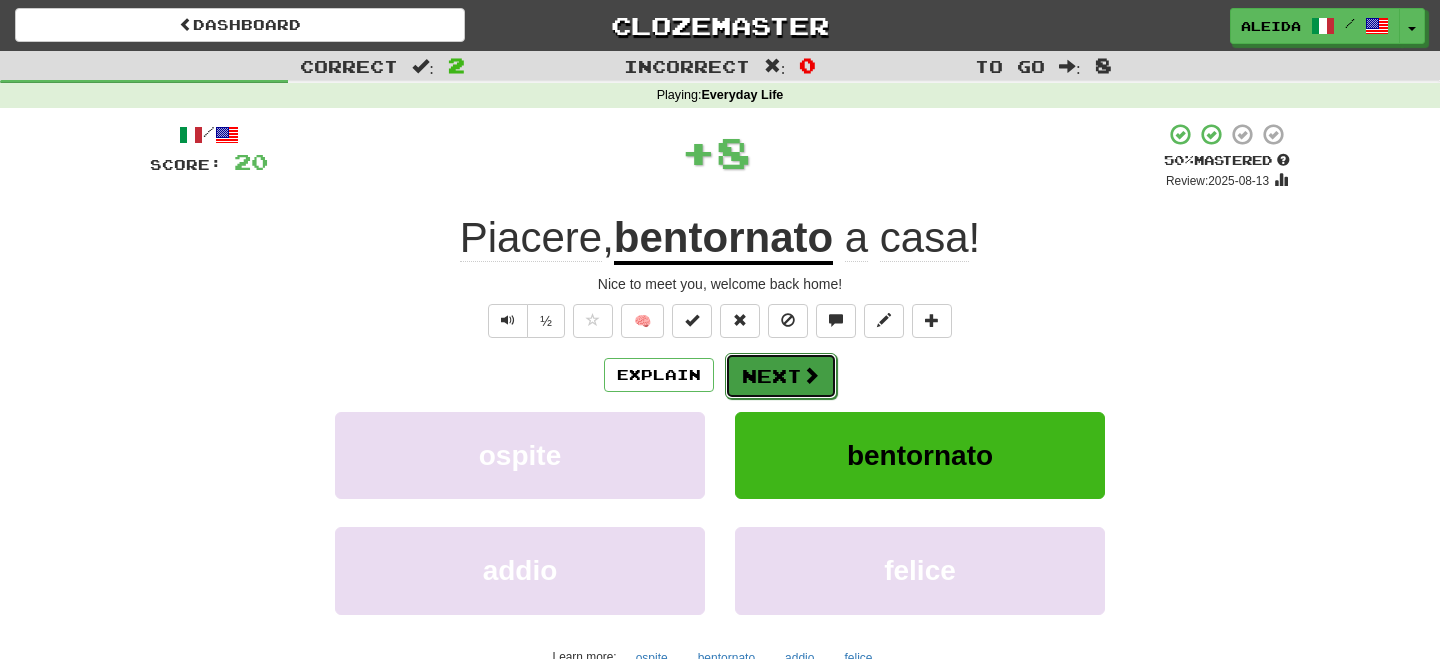 click on "Next" at bounding box center (781, 376) 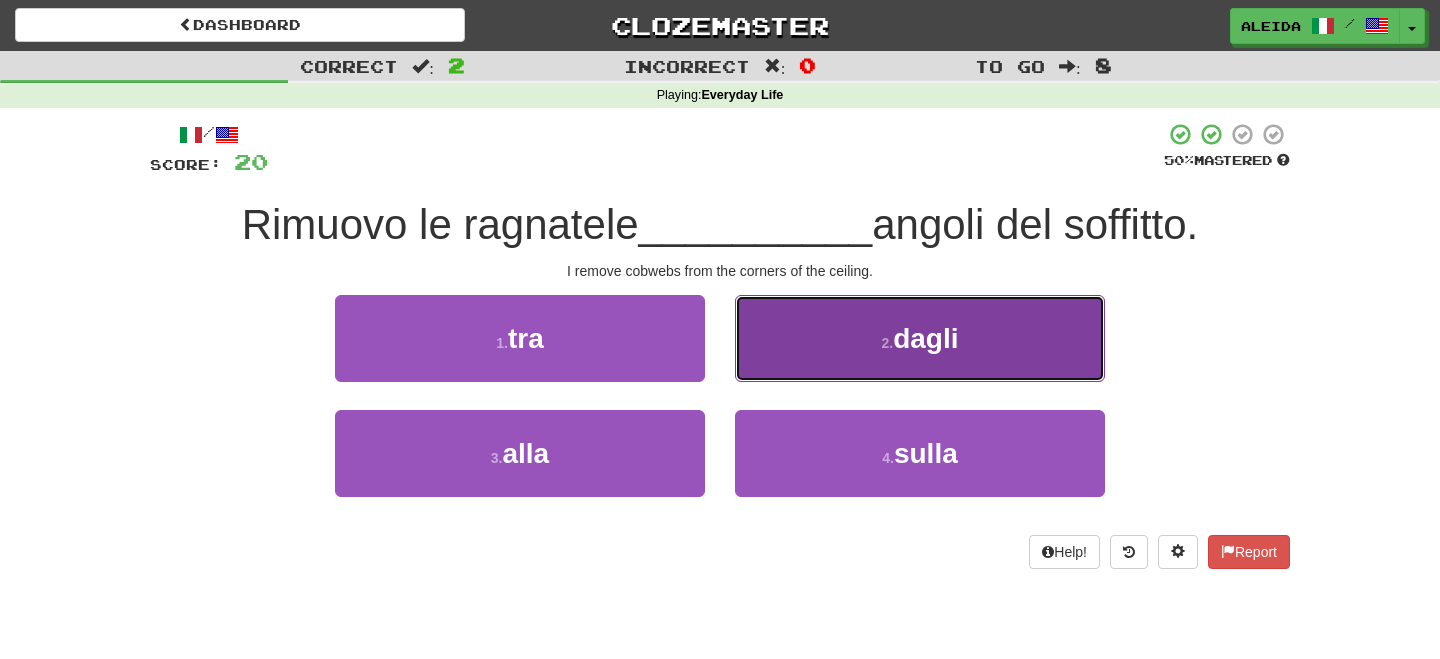 click on "2 .  dagli" at bounding box center (920, 338) 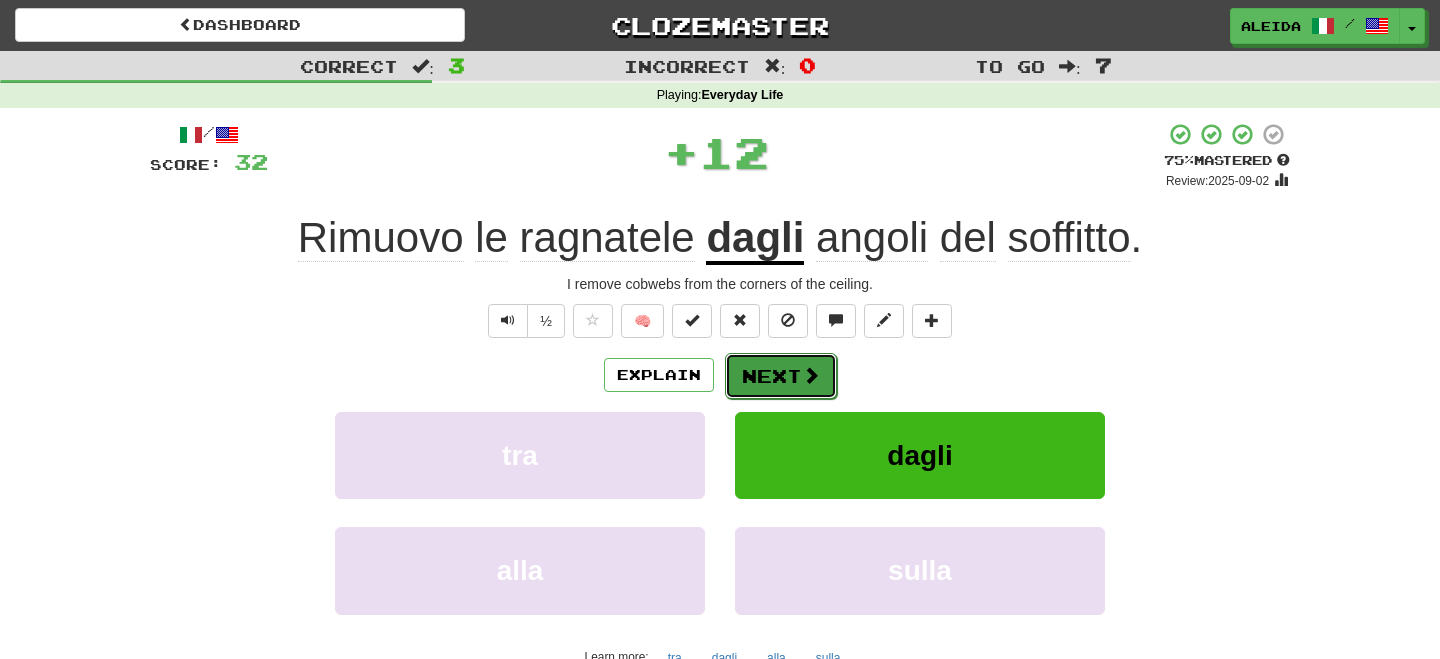 click on "Next" at bounding box center (781, 376) 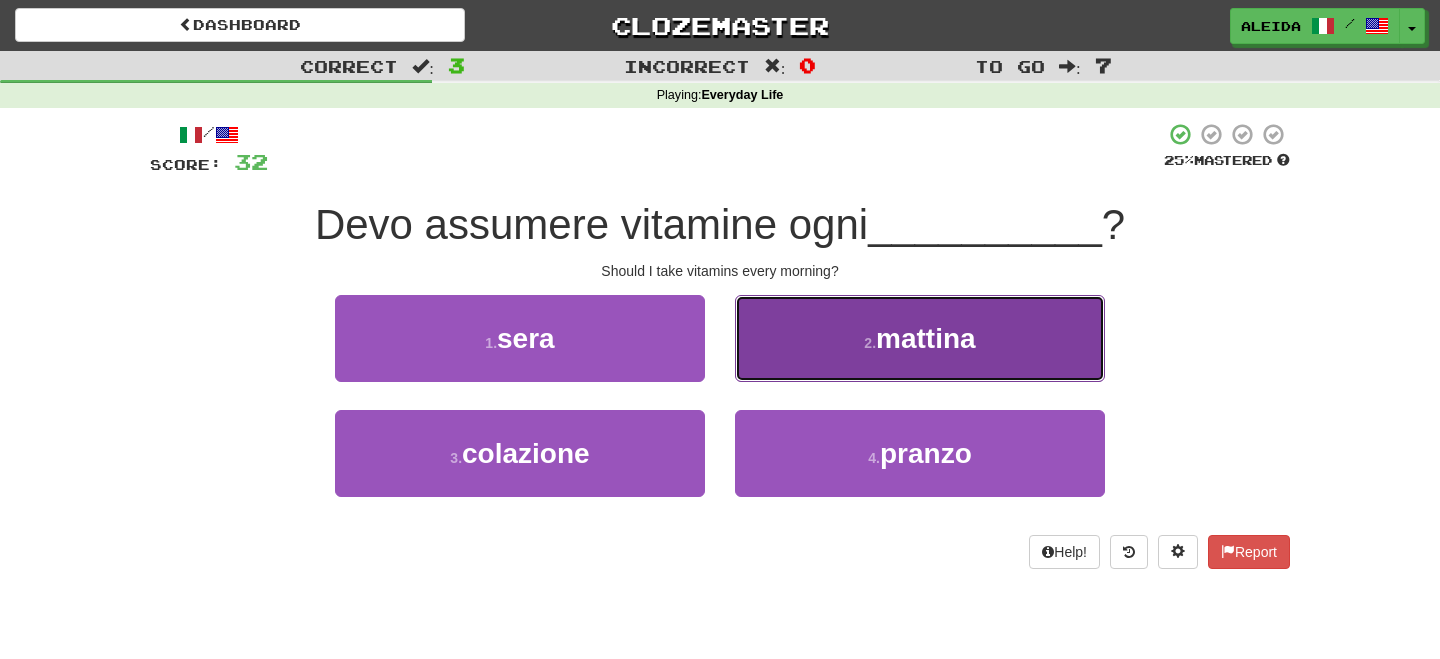click on "2 .  mattina" at bounding box center [920, 338] 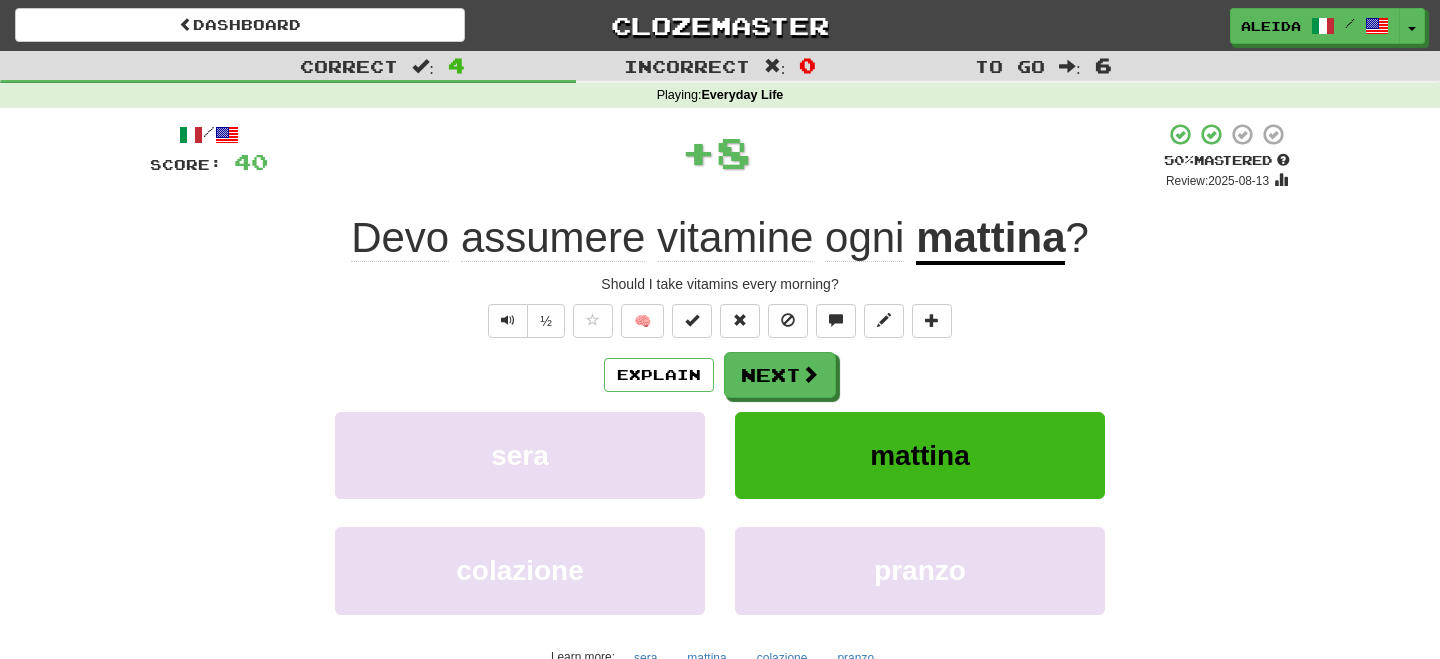 click on "Next" at bounding box center [780, 375] 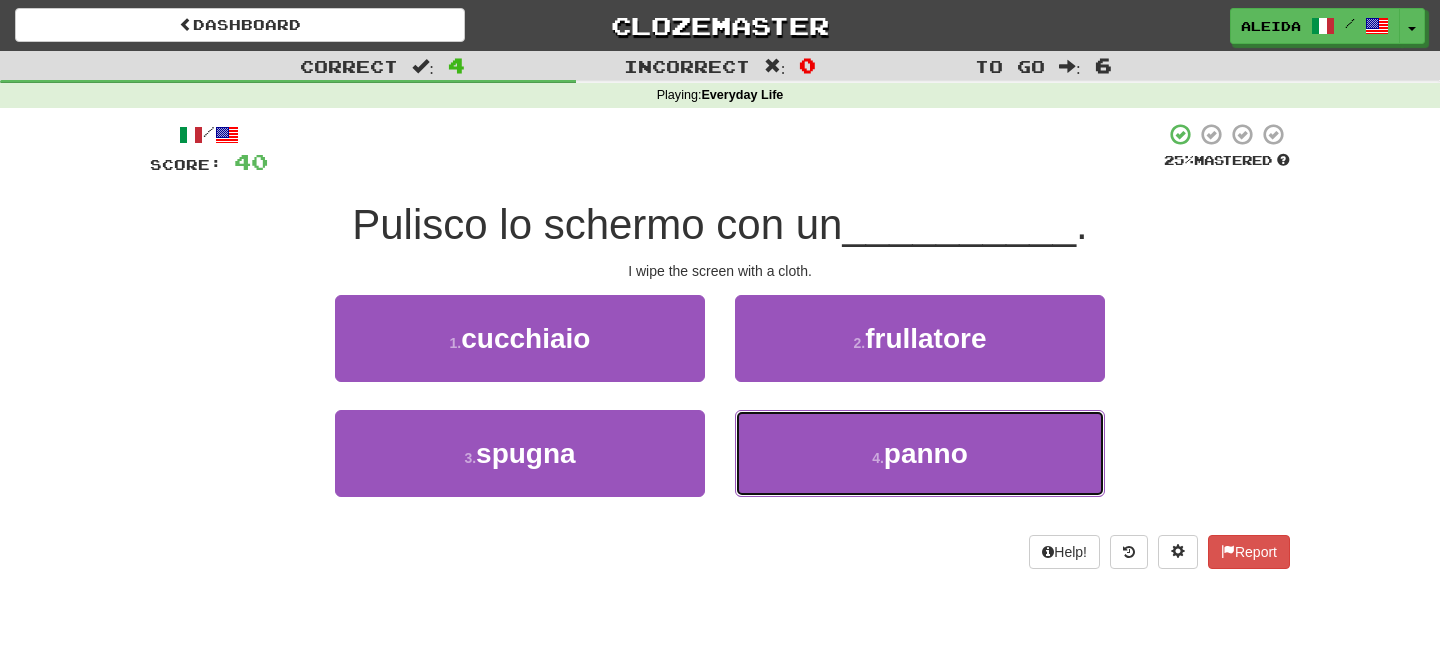drag, startPoint x: 893, startPoint y: 466, endPoint x: 766, endPoint y: 404, distance: 141.32587 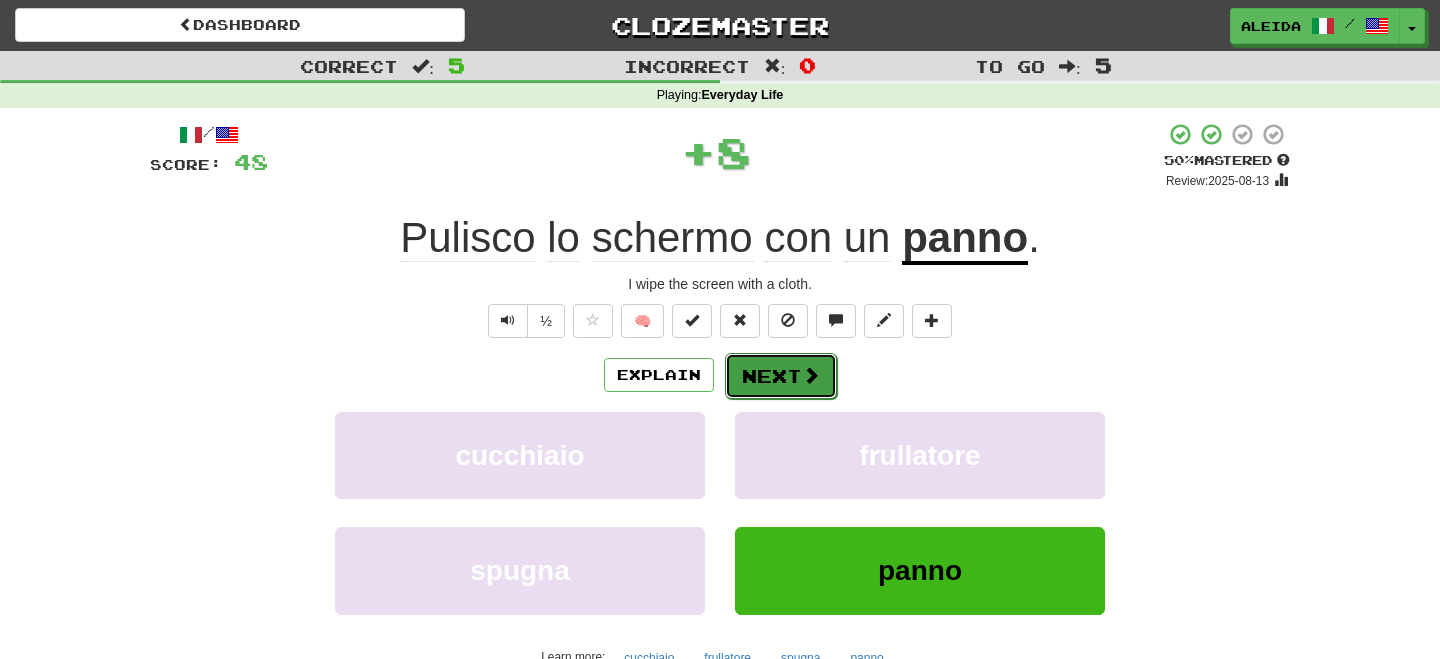 click on "Next" at bounding box center (781, 376) 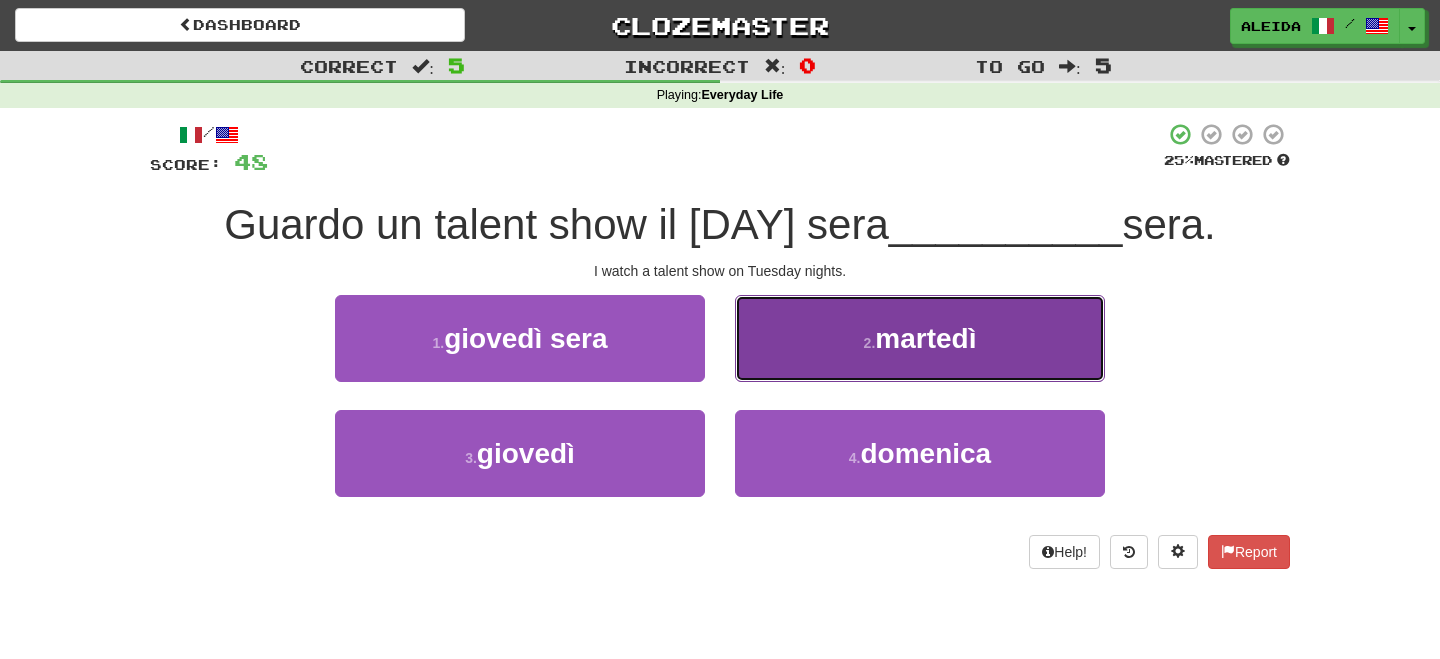 click on "2 .  martedì" at bounding box center [920, 338] 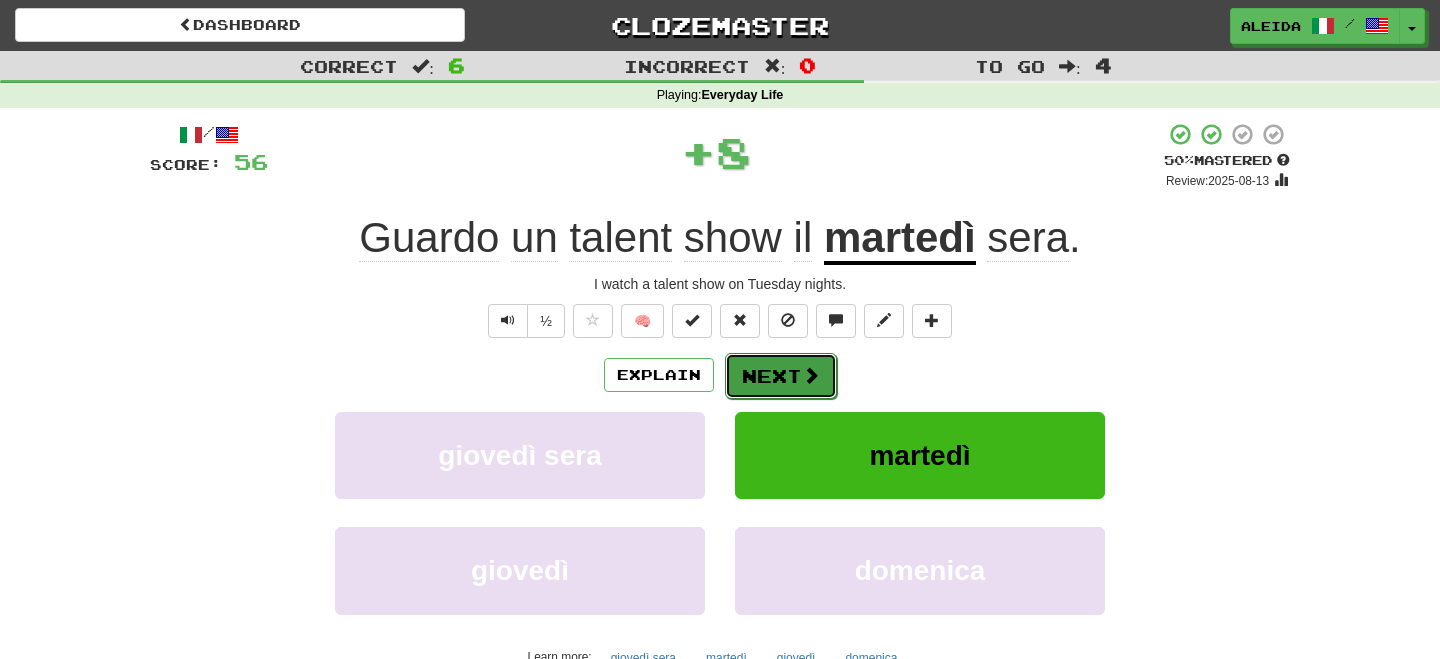 drag, startPoint x: 839, startPoint y: 362, endPoint x: 775, endPoint y: 371, distance: 64.629715 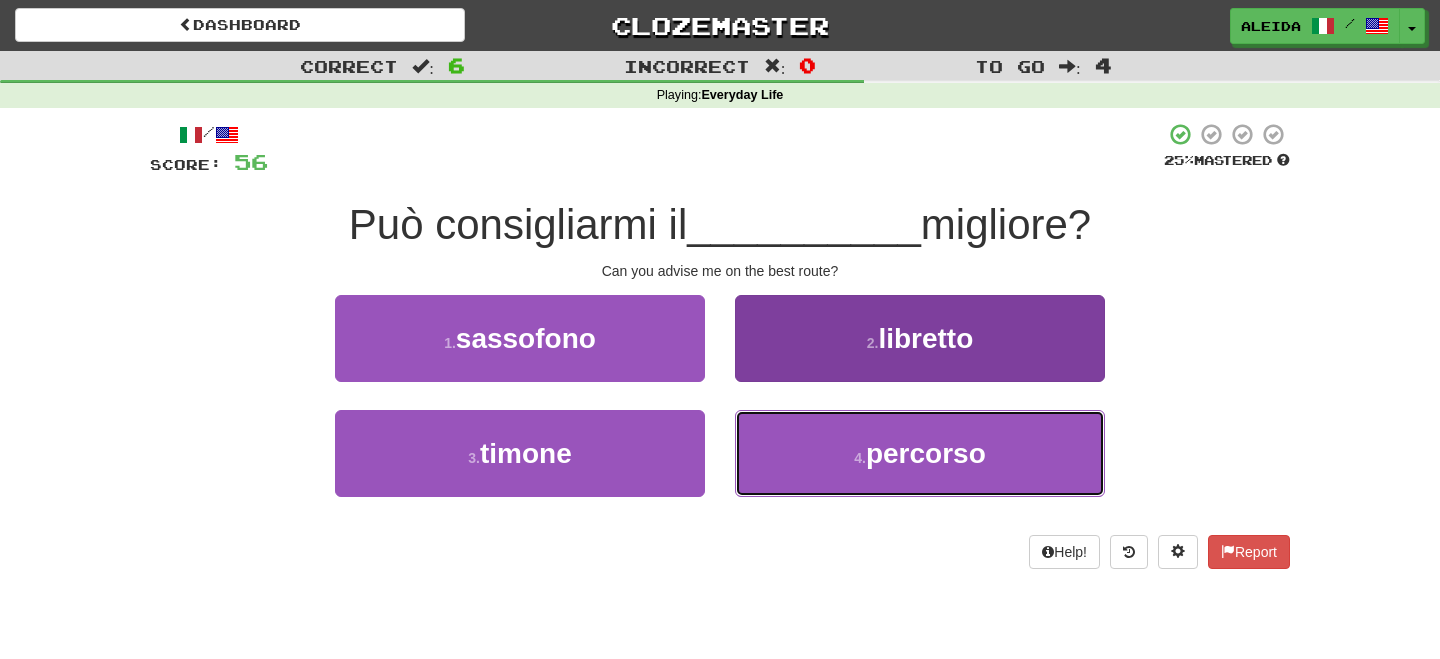 drag, startPoint x: 839, startPoint y: 452, endPoint x: 797, endPoint y: 425, distance: 49.92995 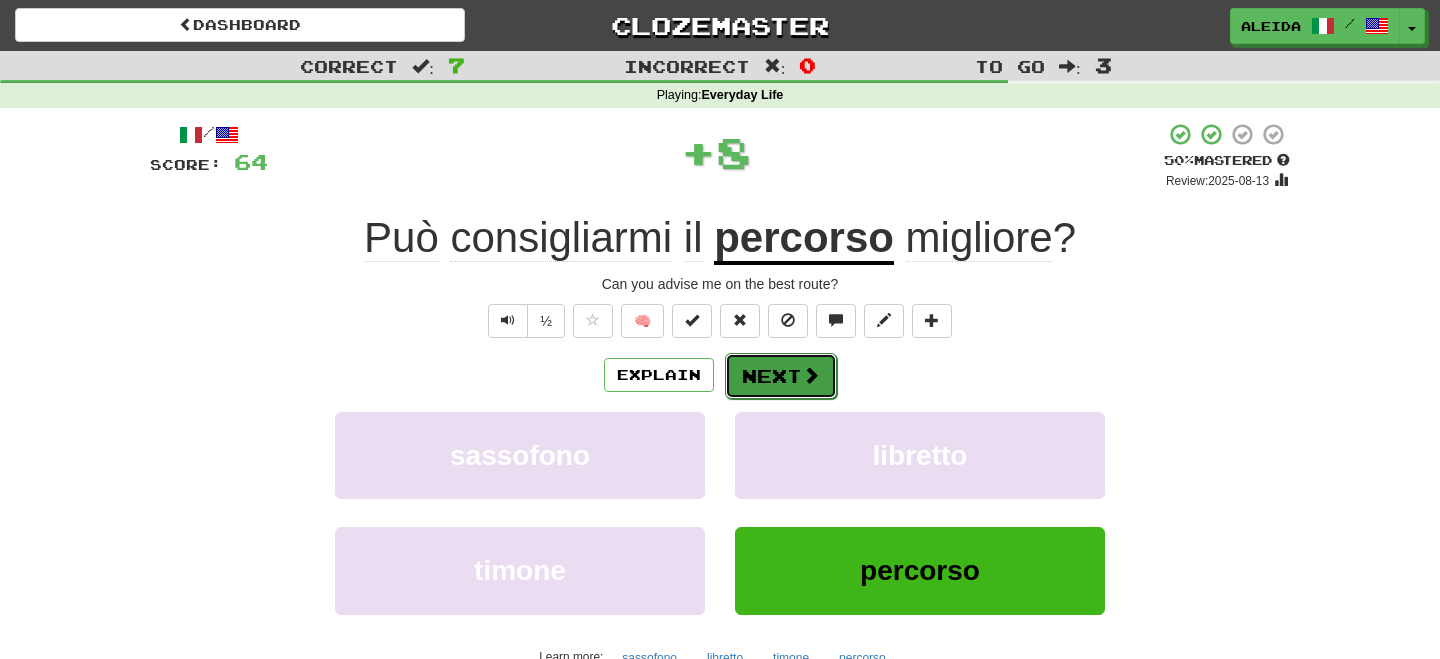 click on "Next" at bounding box center [781, 376] 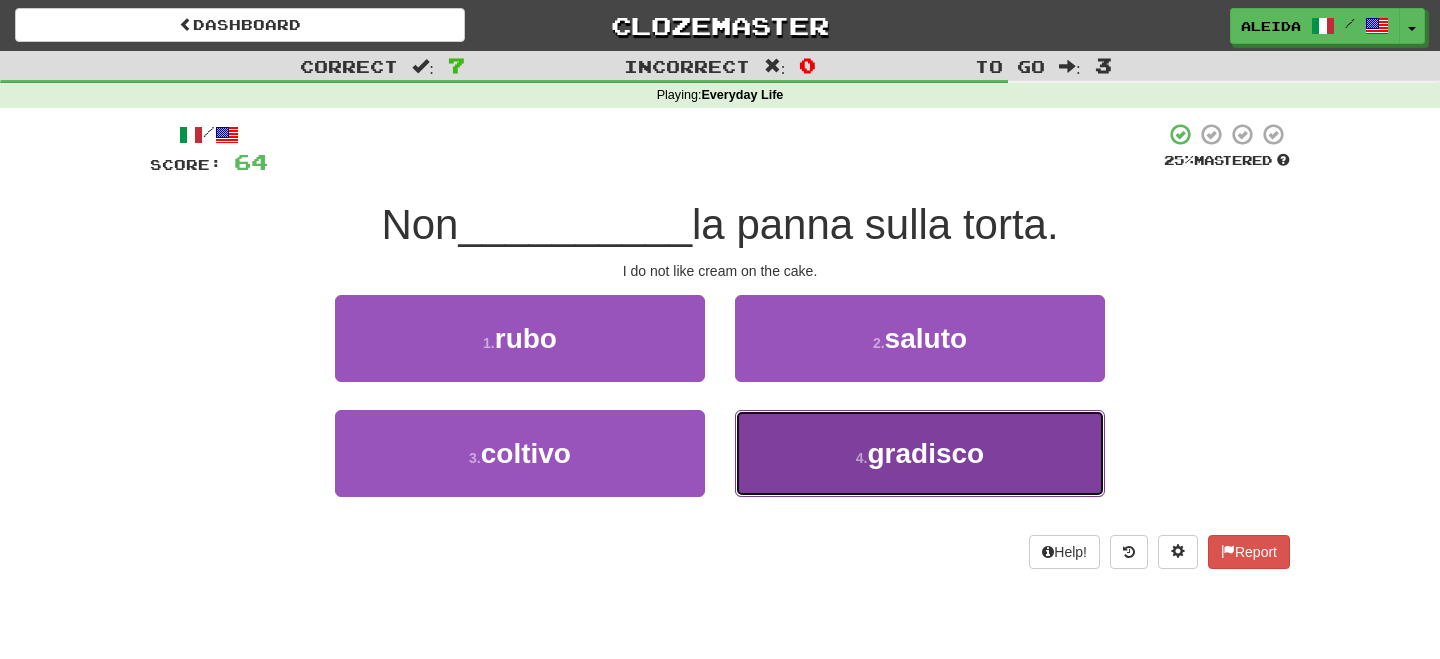 click on "4 .  gradisco" at bounding box center (920, 453) 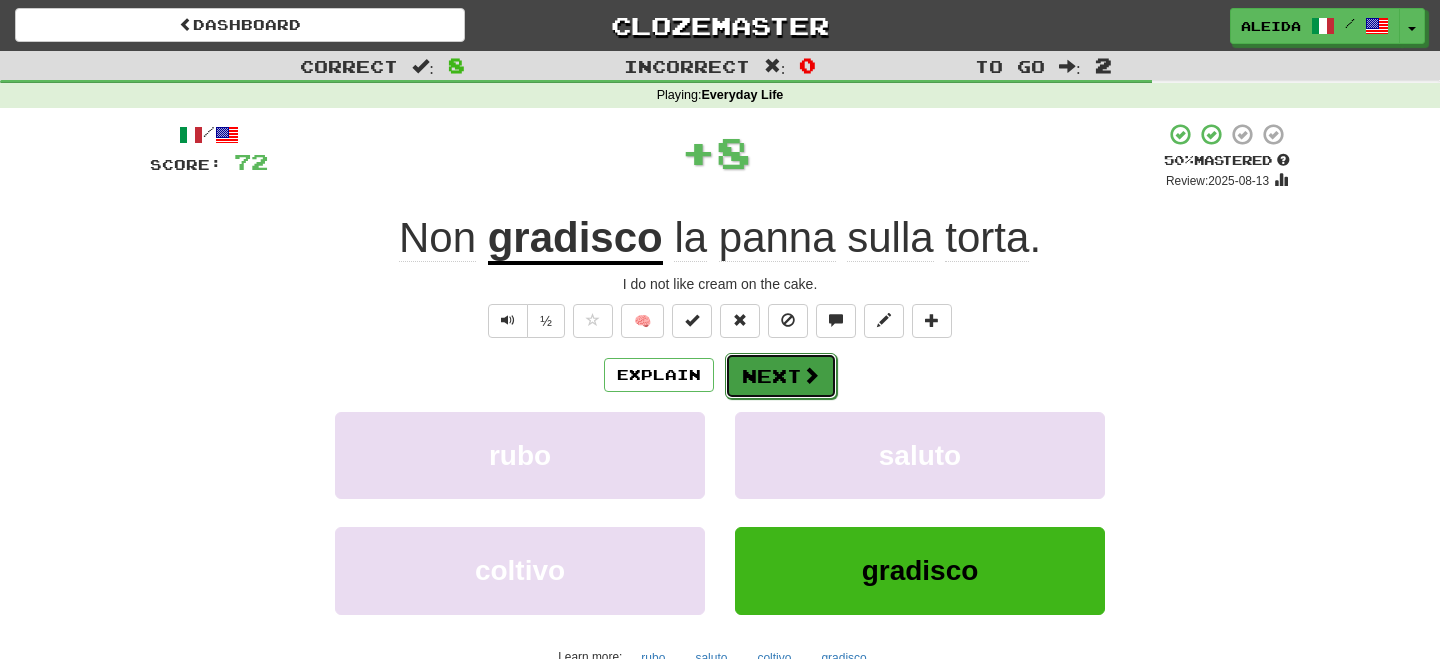 click on "Next" at bounding box center [781, 376] 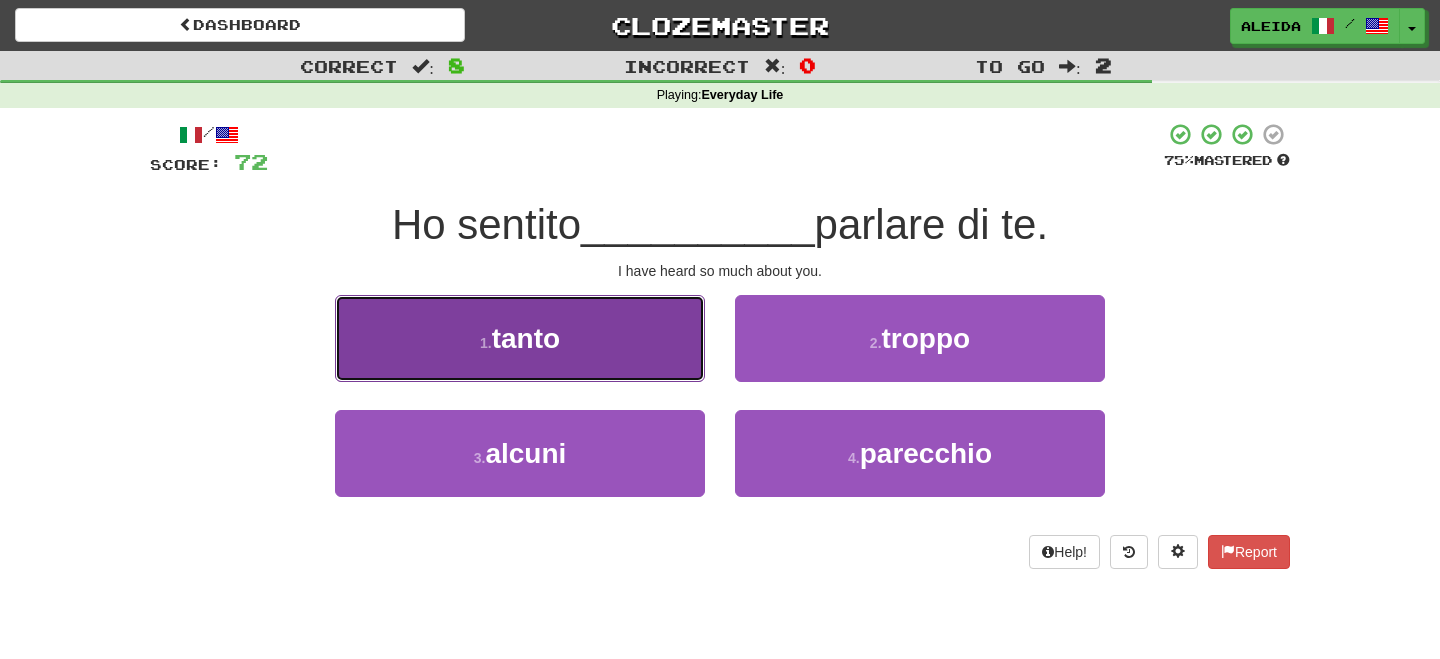 click on "1 .  tanto" at bounding box center [520, 338] 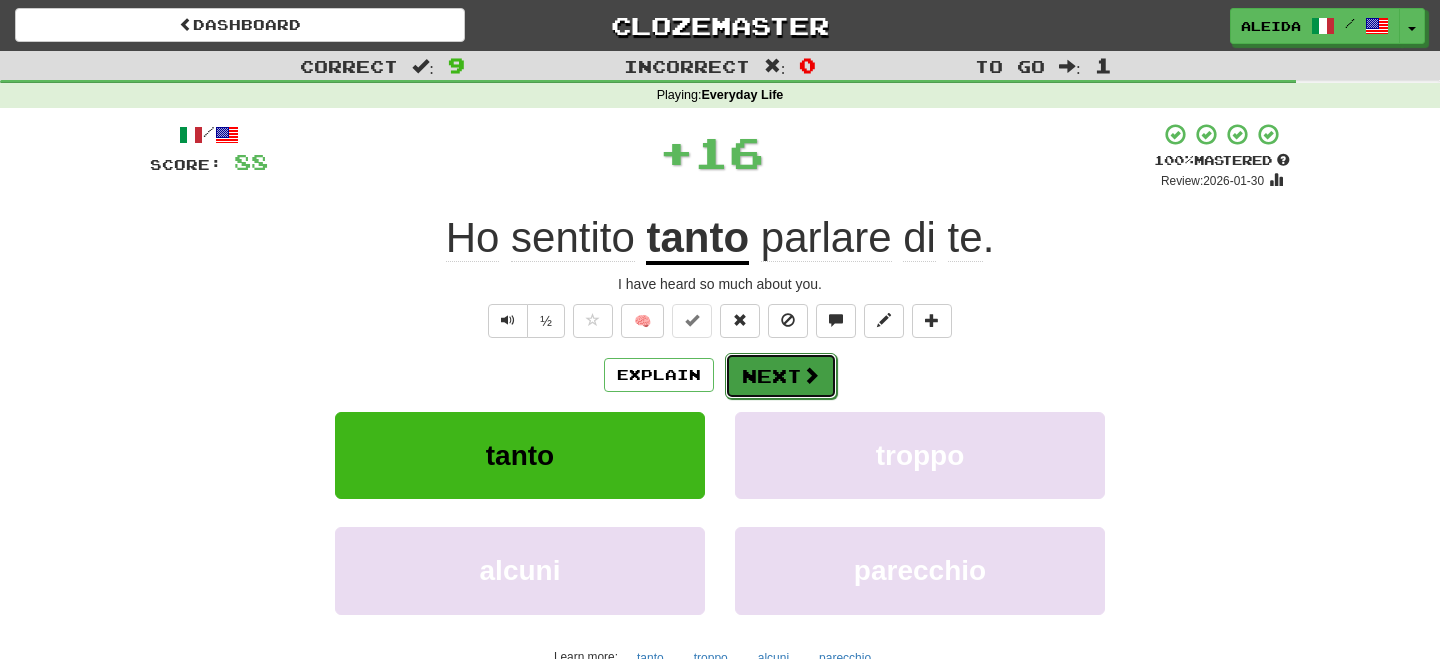 drag, startPoint x: 634, startPoint y: 368, endPoint x: 743, endPoint y: 355, distance: 109.77249 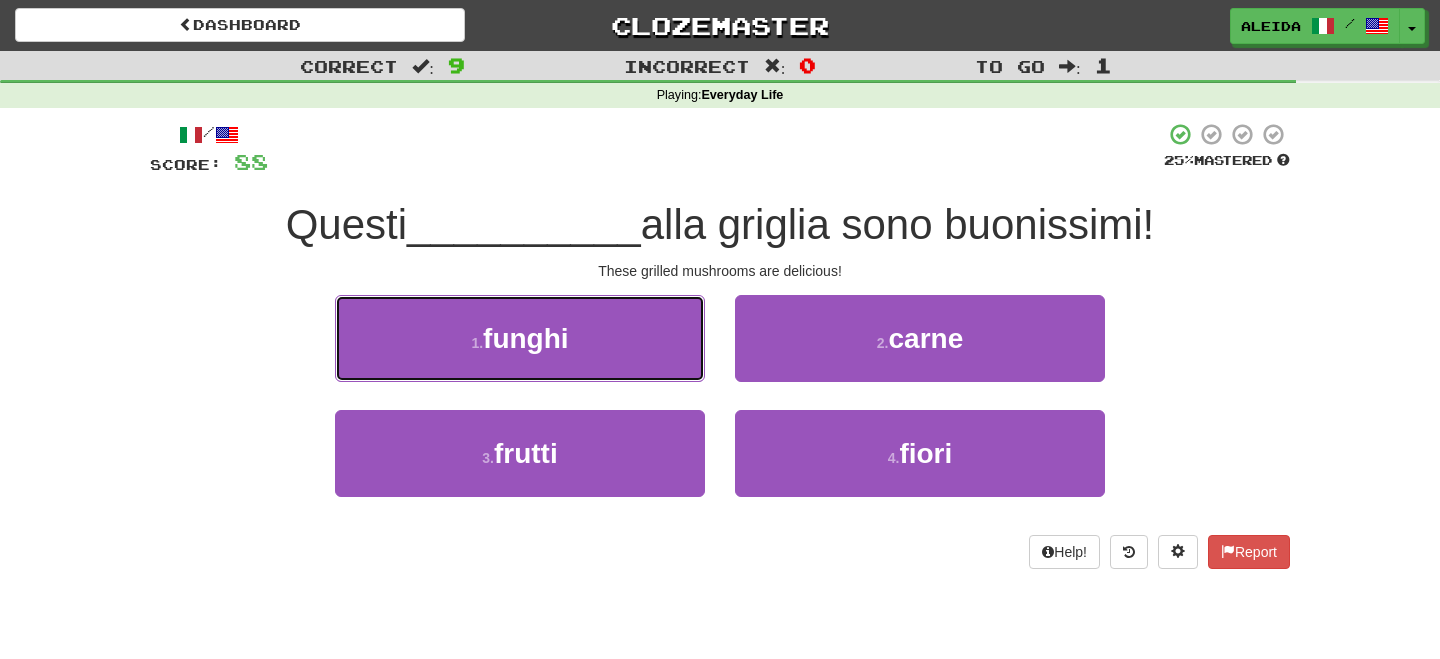 drag, startPoint x: 532, startPoint y: 350, endPoint x: 788, endPoint y: 347, distance: 256.01758 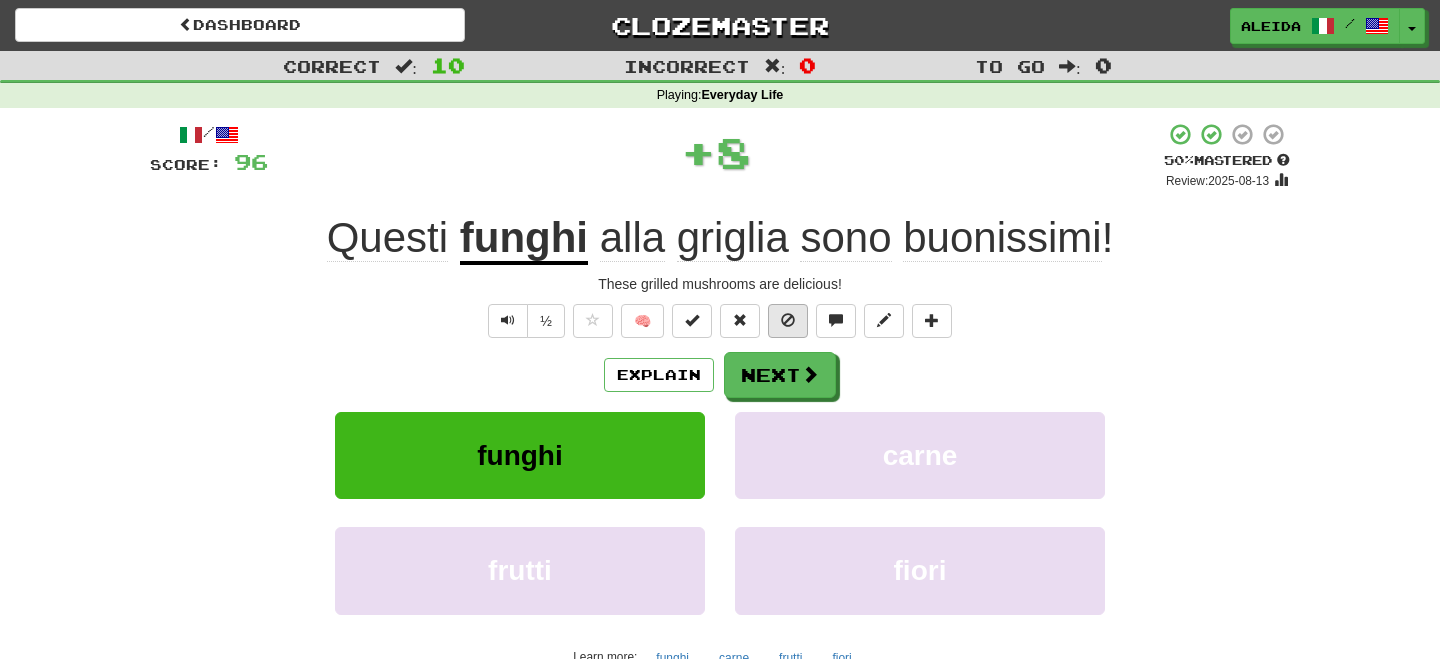 click on "/  Score:   96 + 8 50 %  Mastered Review:  2025-[DATE] Questi   funghi   alla   griglia   sono   buonissimi ! These grilled mushrooms are delicious! ½ 🧠 Explain Next funghi carne frutti fiori Learn more: funghi carne frutti fiori  Help!  Report" at bounding box center [720, 419] 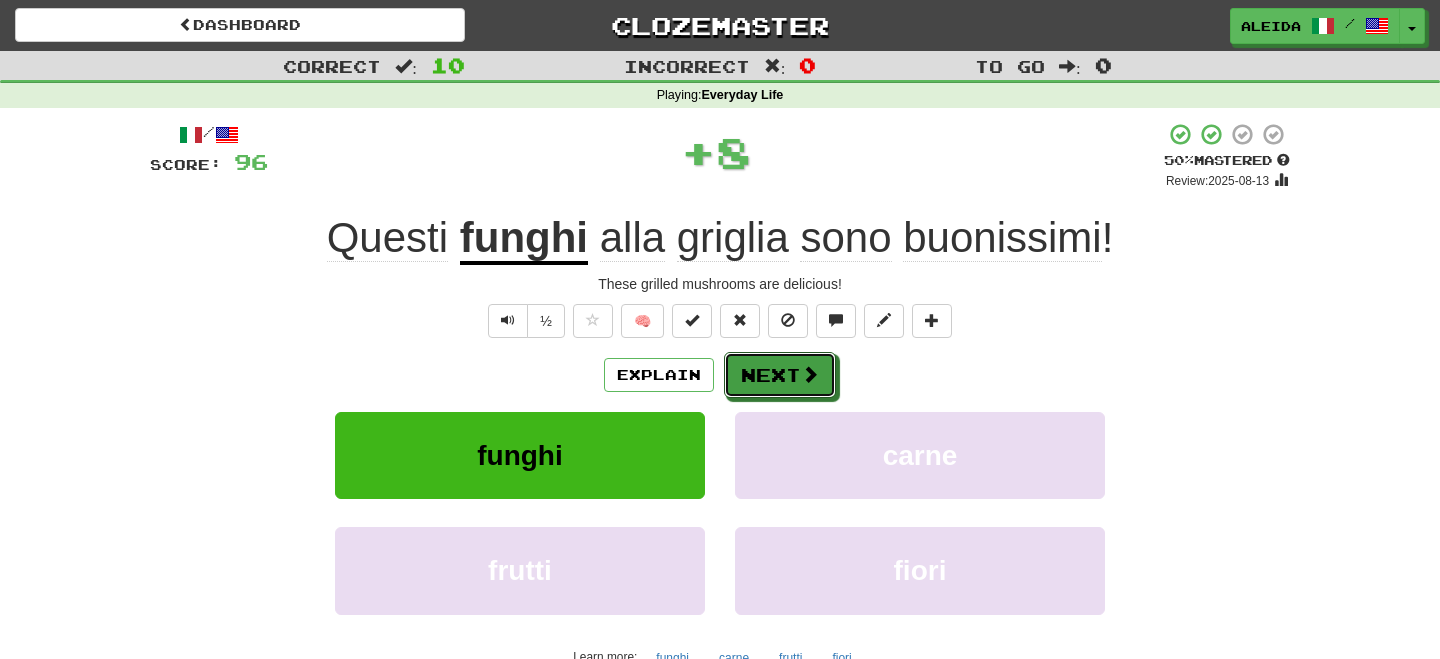 click on "Next" at bounding box center [780, 375] 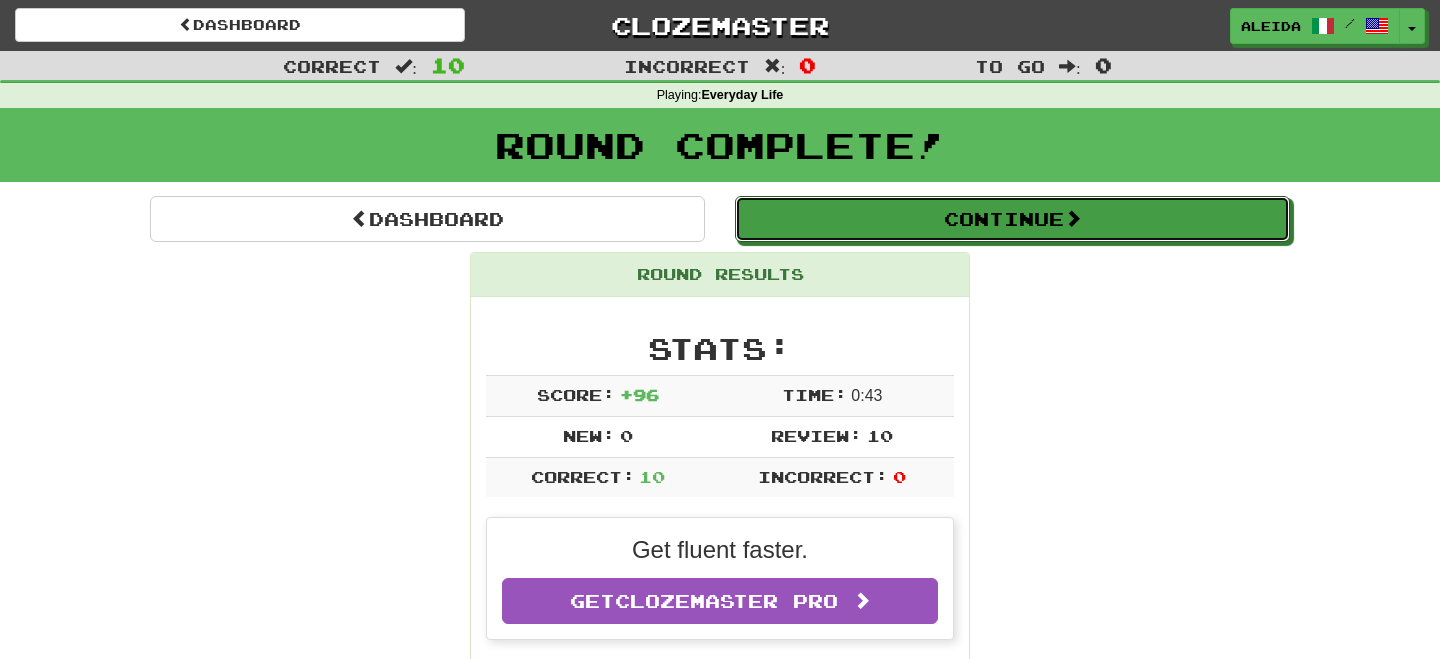 click on "Continue" at bounding box center [1012, 219] 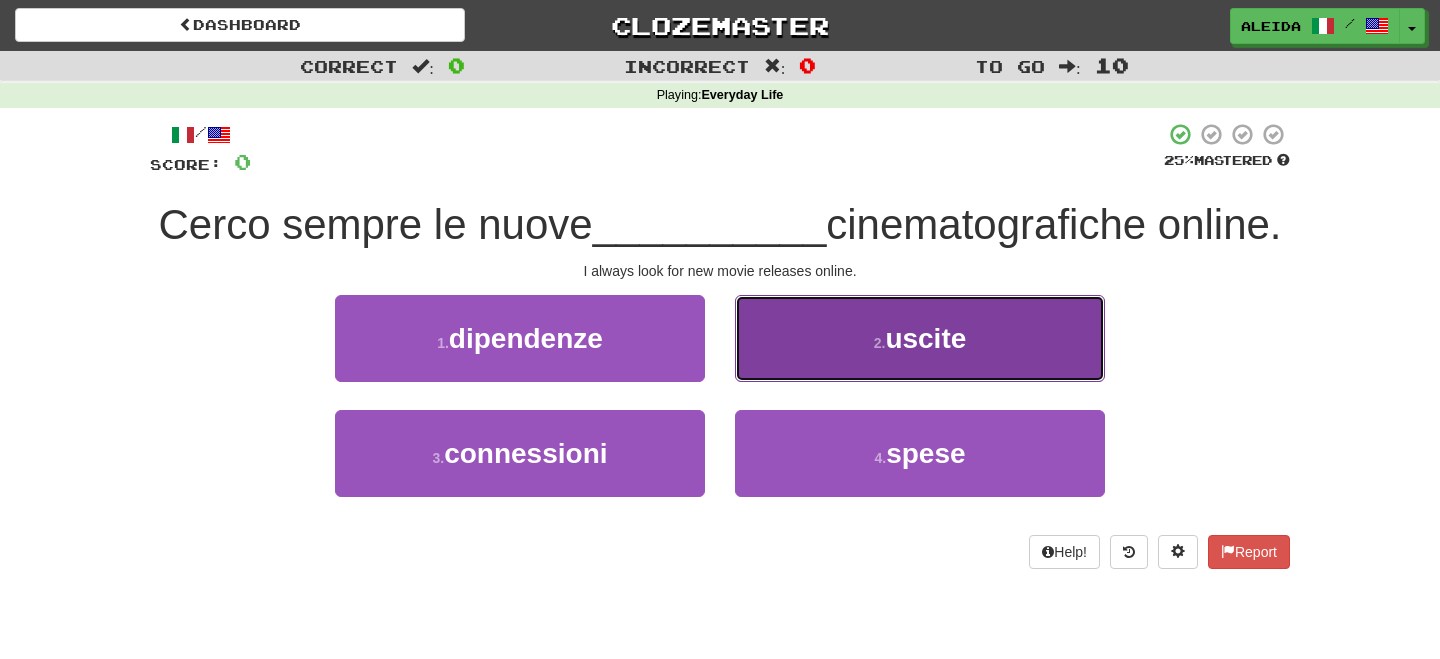 click on "uscite" at bounding box center [925, 338] 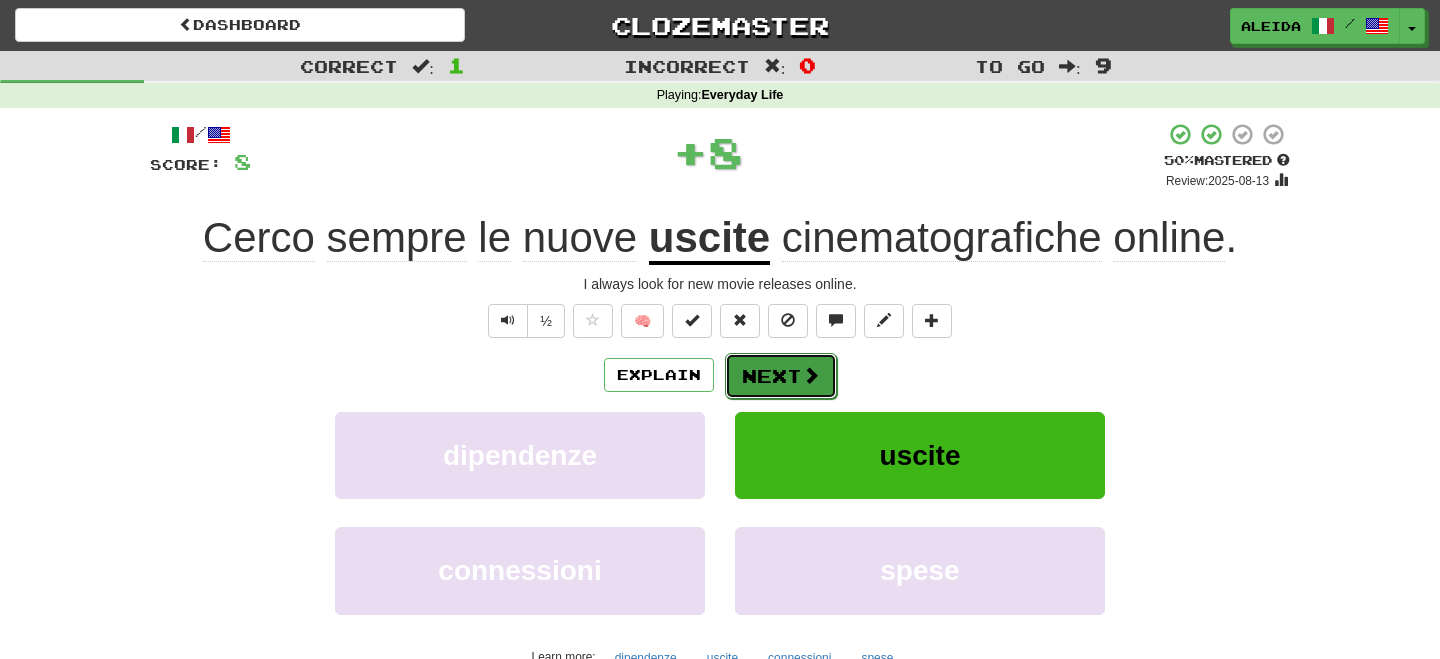 click on "Next" at bounding box center (781, 376) 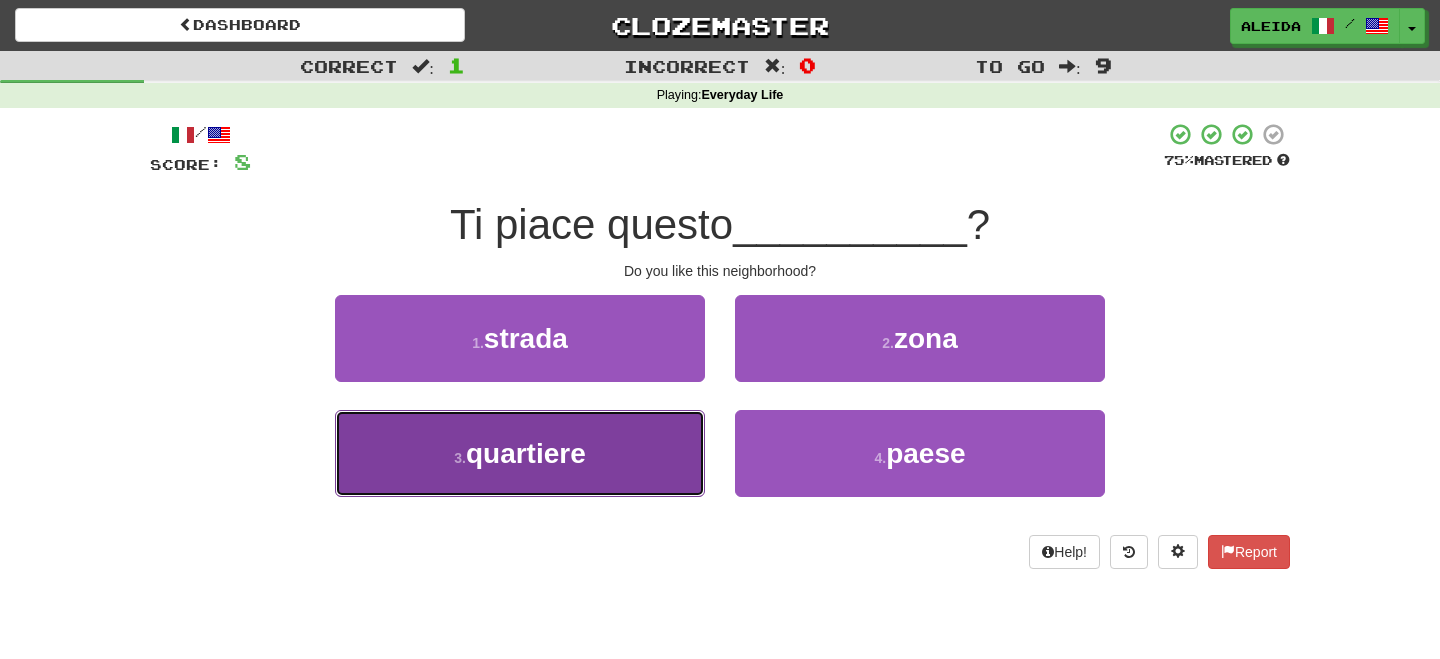 click on "3 .  quartiere" at bounding box center [520, 453] 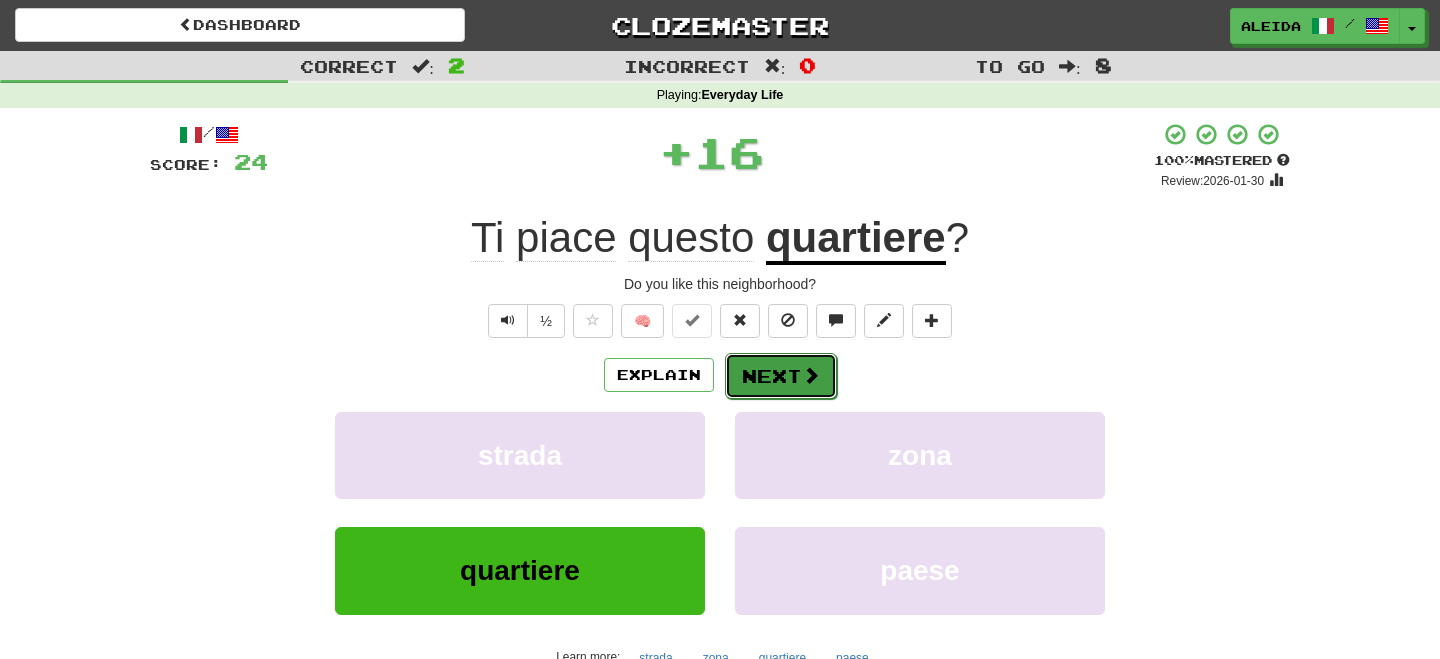 click on "Next" at bounding box center (781, 376) 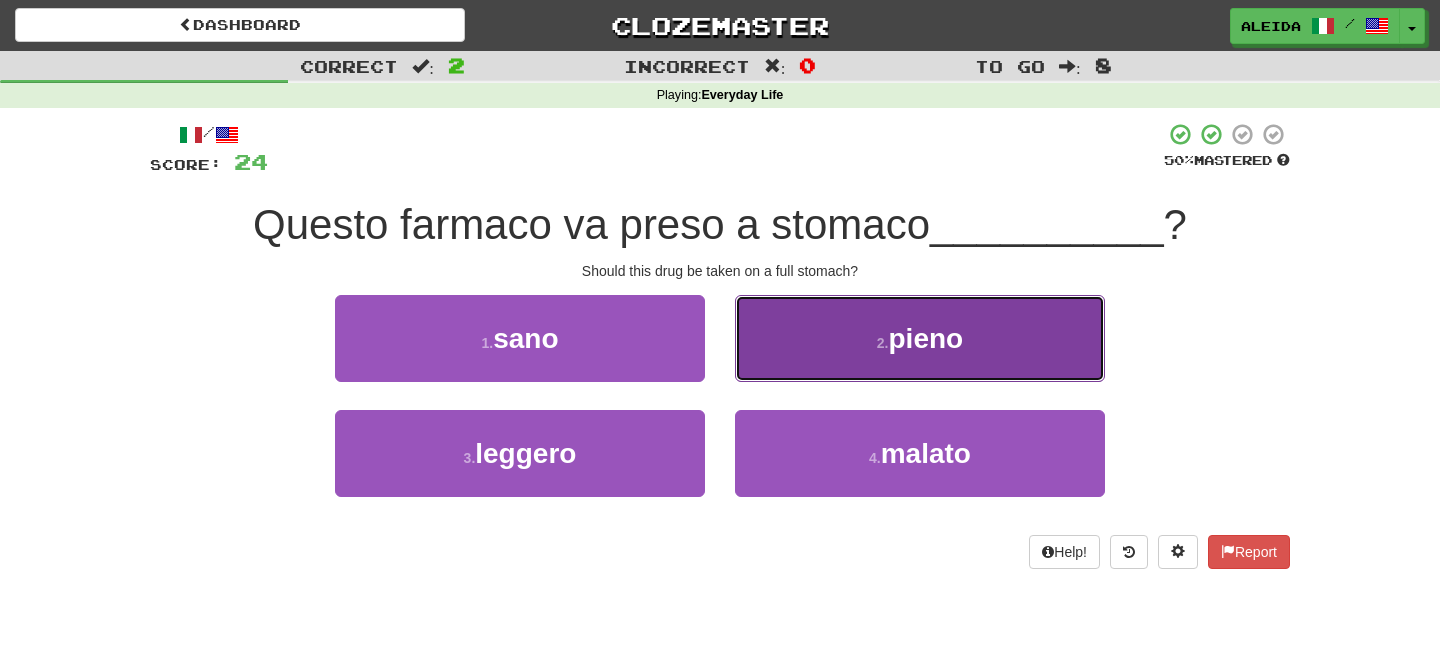 click on "2 .  pieno" at bounding box center (920, 338) 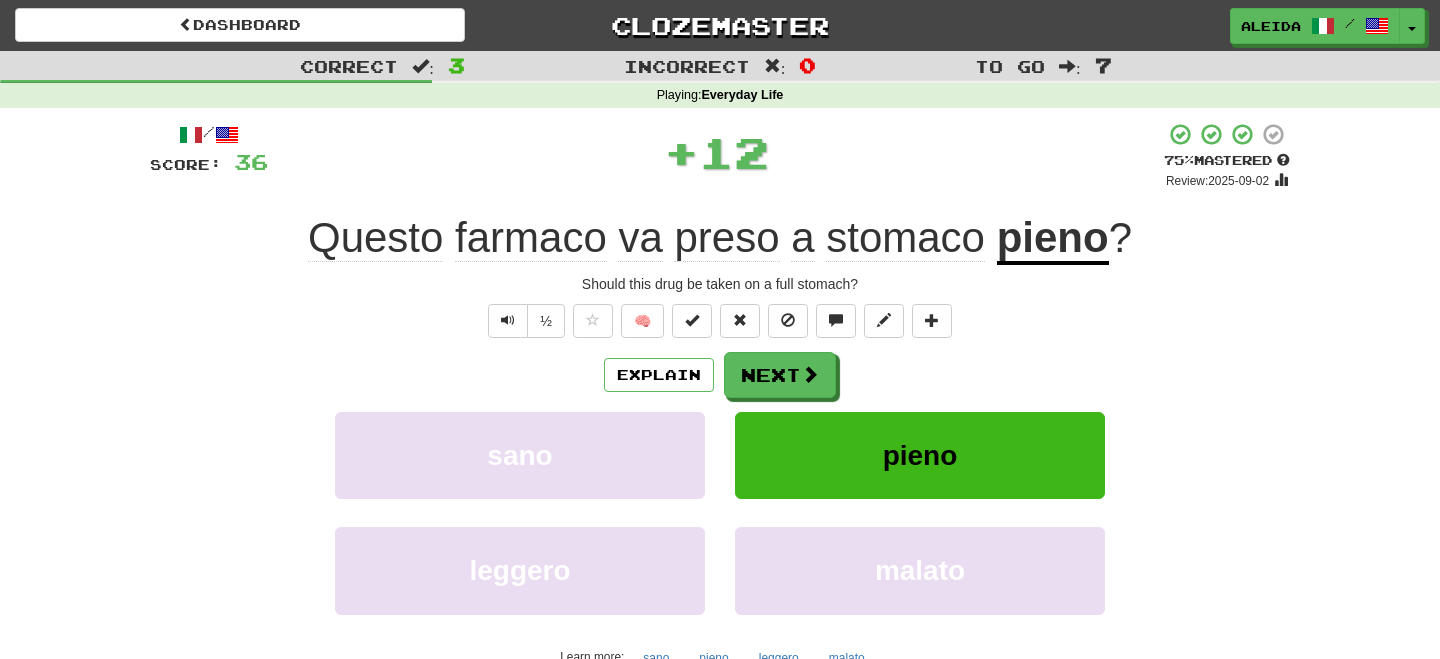 click on "Next" at bounding box center (780, 375) 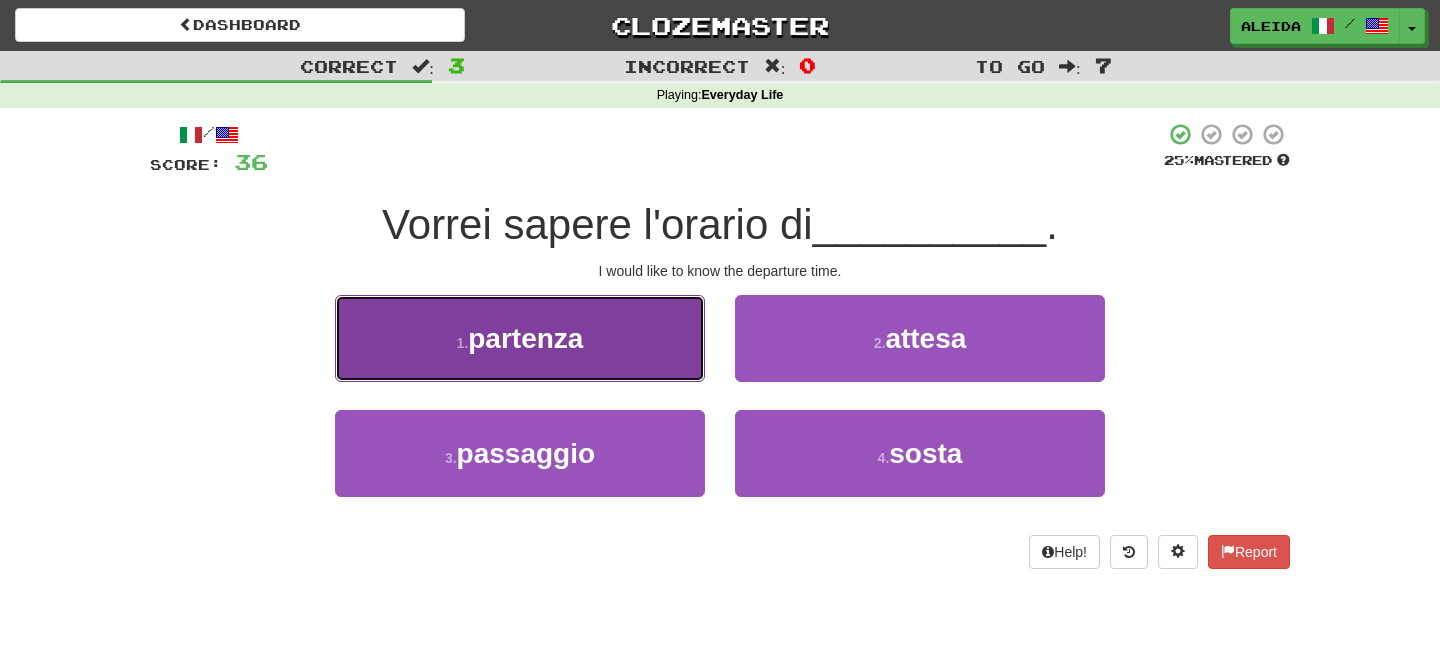 drag, startPoint x: 594, startPoint y: 356, endPoint x: 686, endPoint y: 362, distance: 92.19544 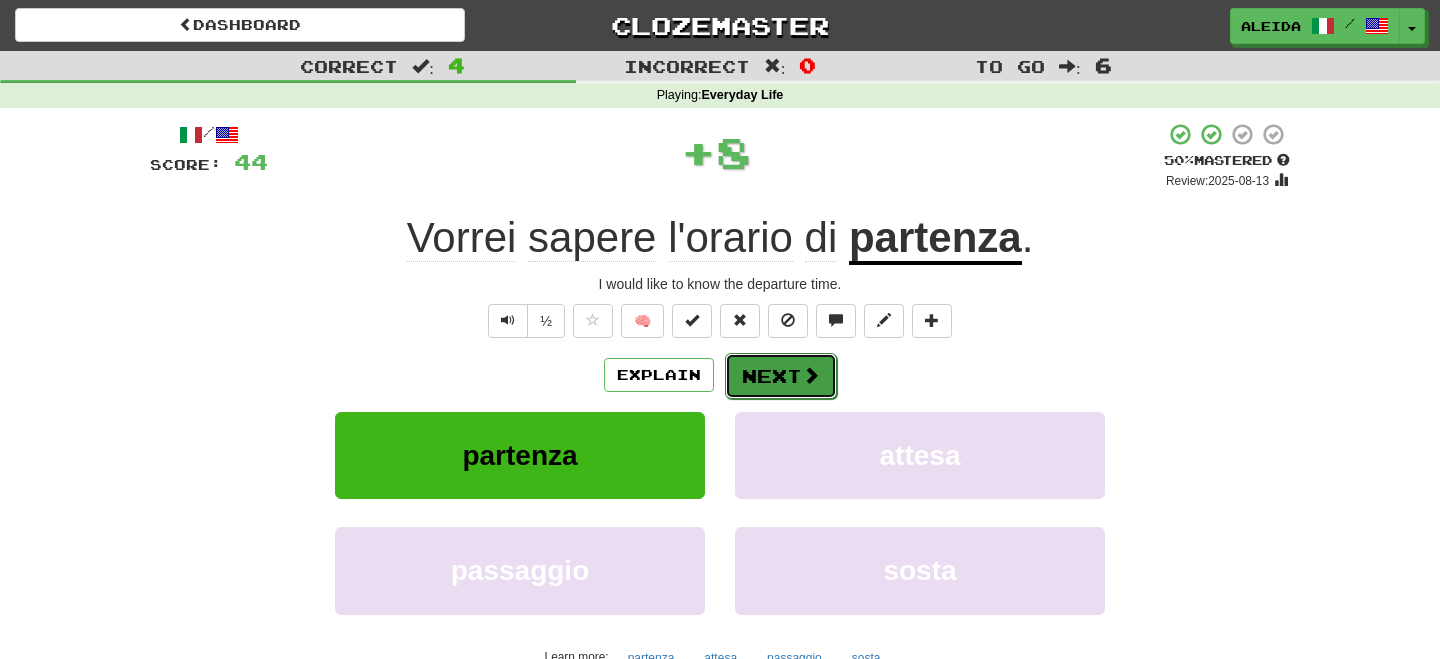 click on "Next" at bounding box center [781, 376] 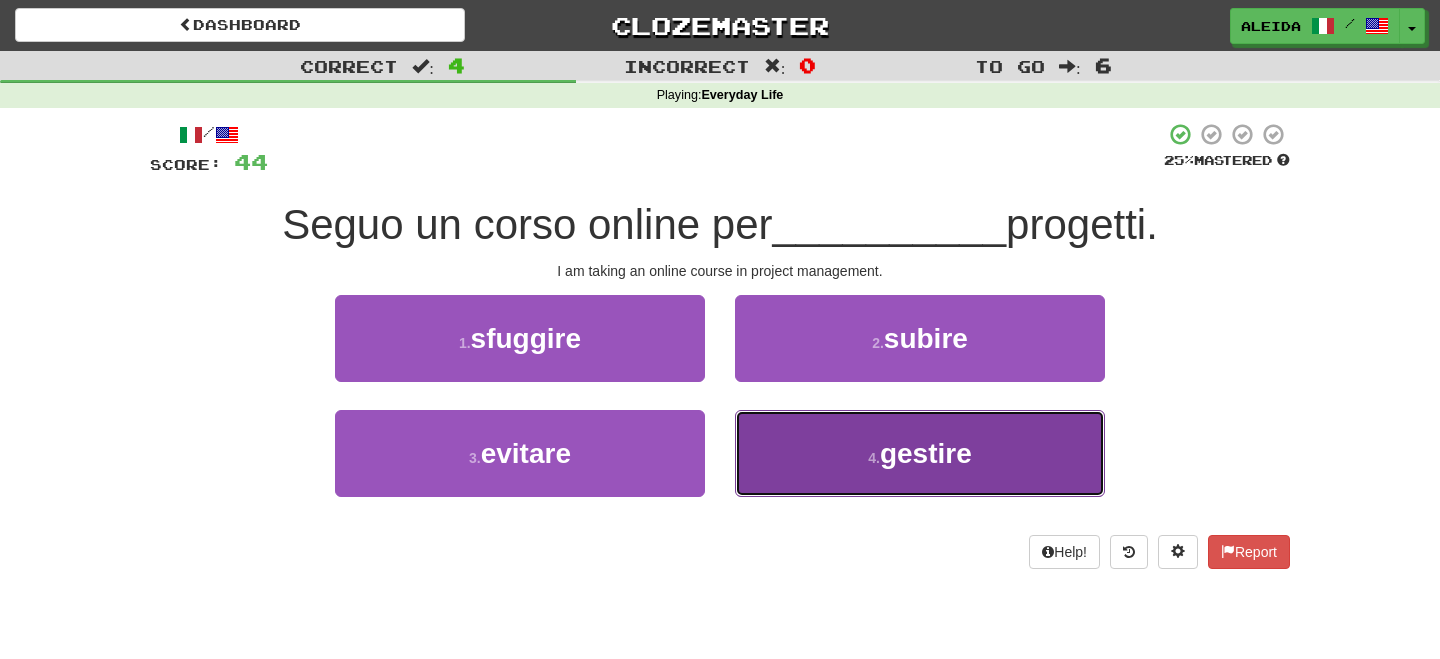 click on "4 .  gestire" at bounding box center (920, 453) 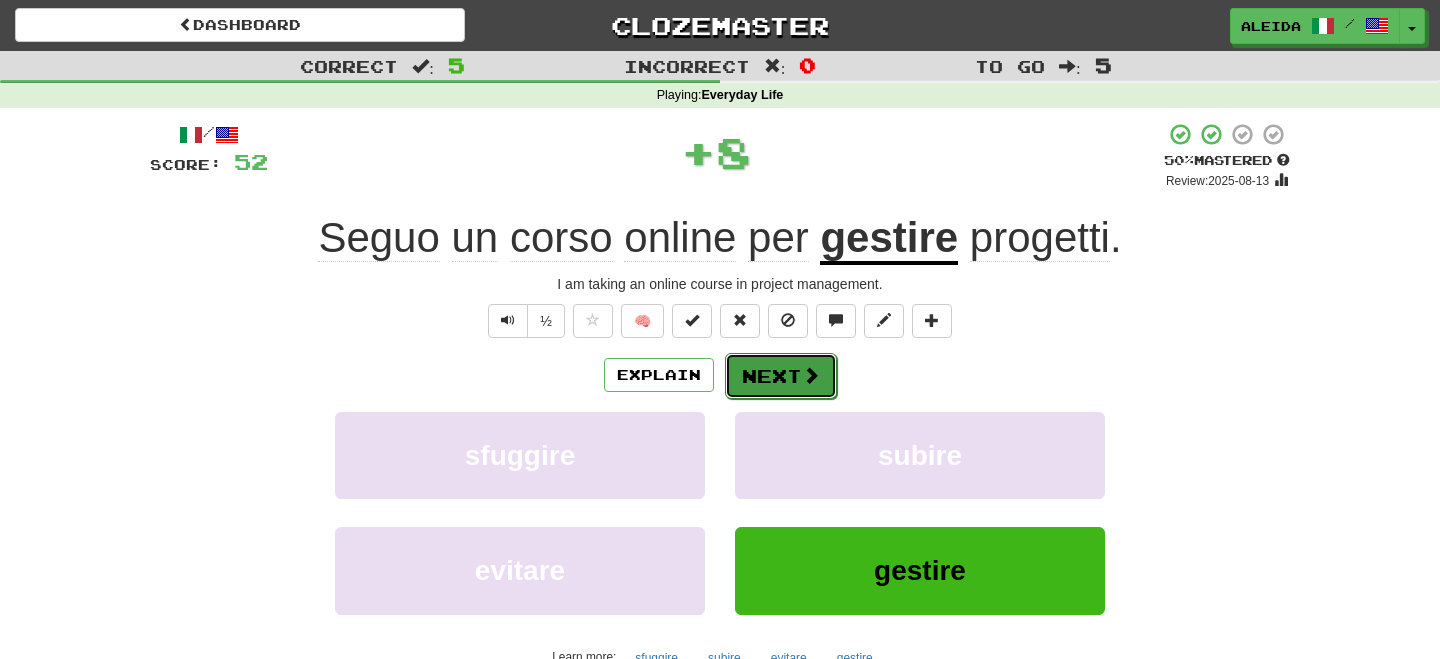 click on "Next" at bounding box center [781, 376] 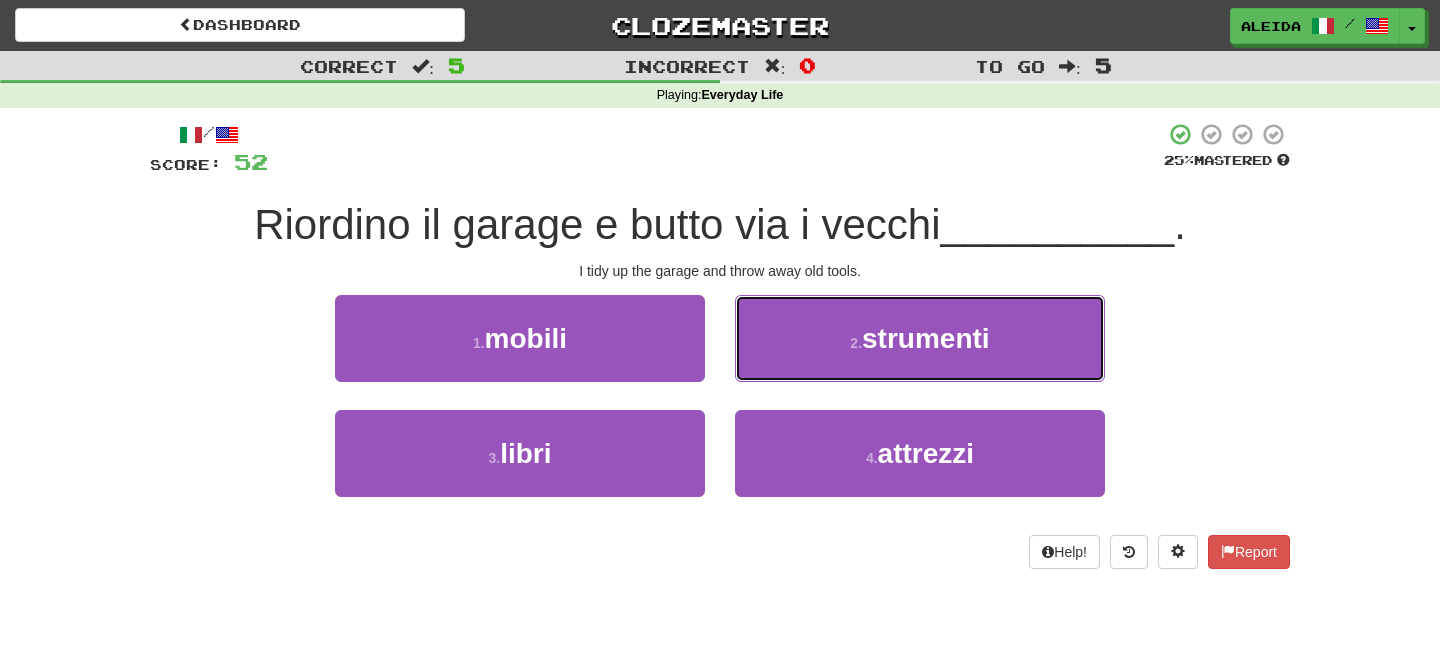 click on "2 .  strumenti" at bounding box center (920, 338) 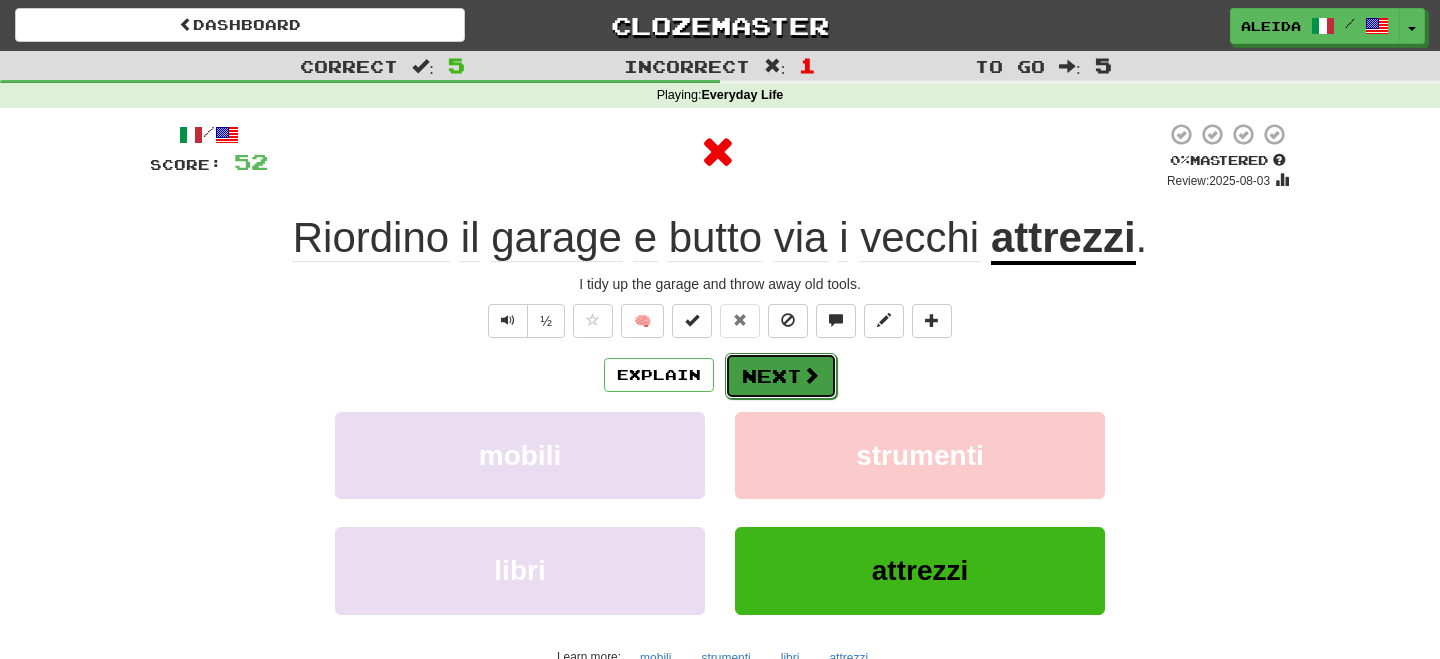 click on "Next" at bounding box center [781, 376] 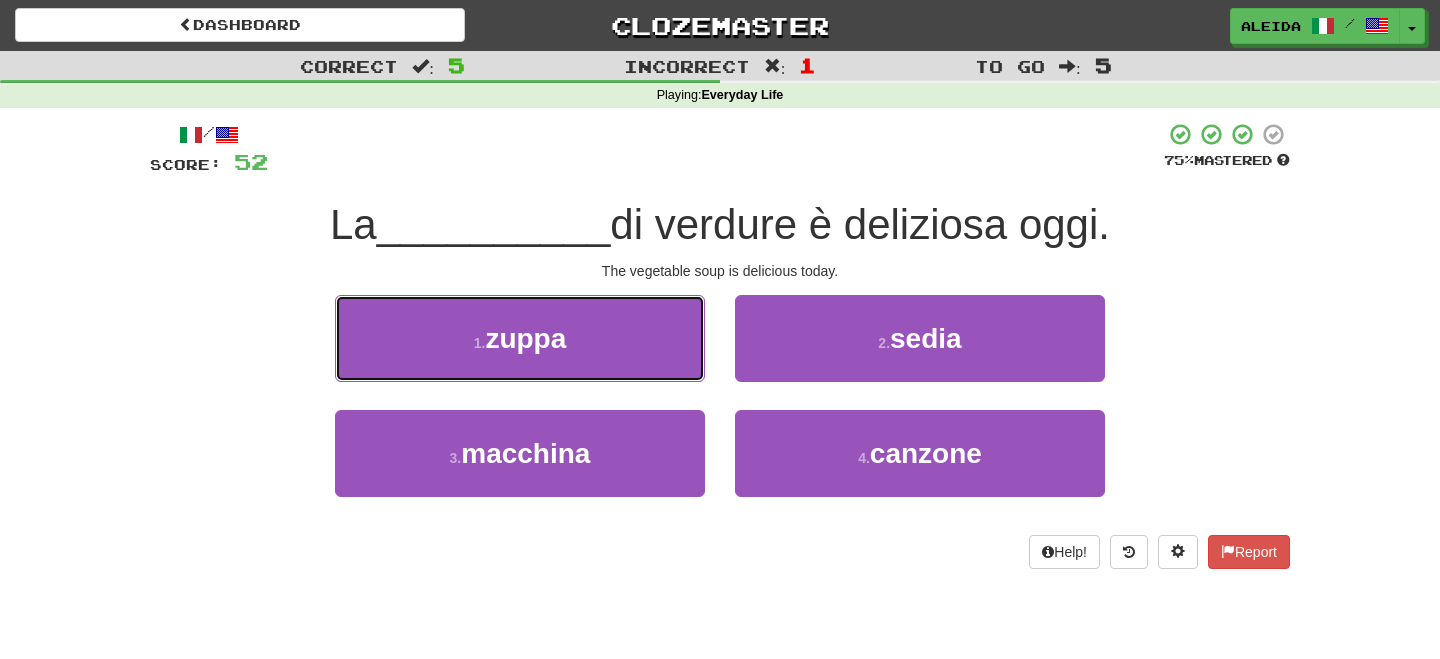 drag, startPoint x: 528, startPoint y: 353, endPoint x: 631, endPoint y: 344, distance: 103.392456 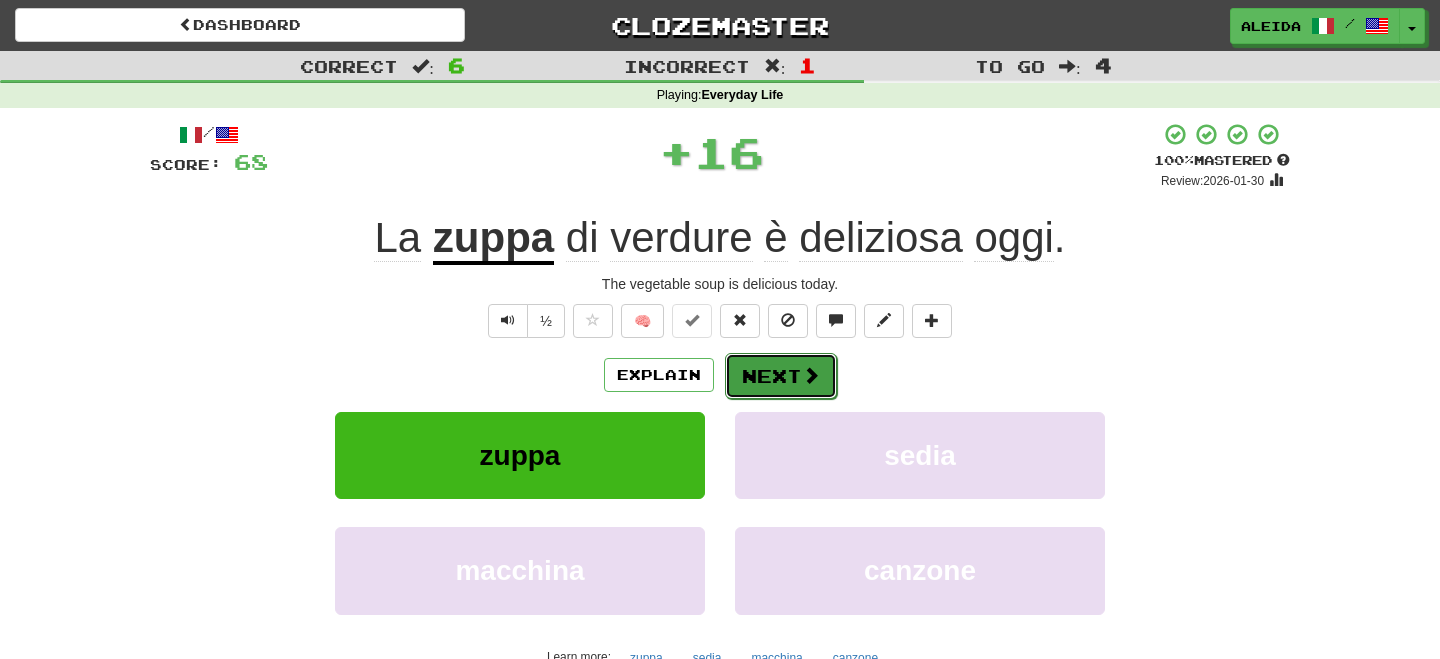 click on "Next" at bounding box center (781, 376) 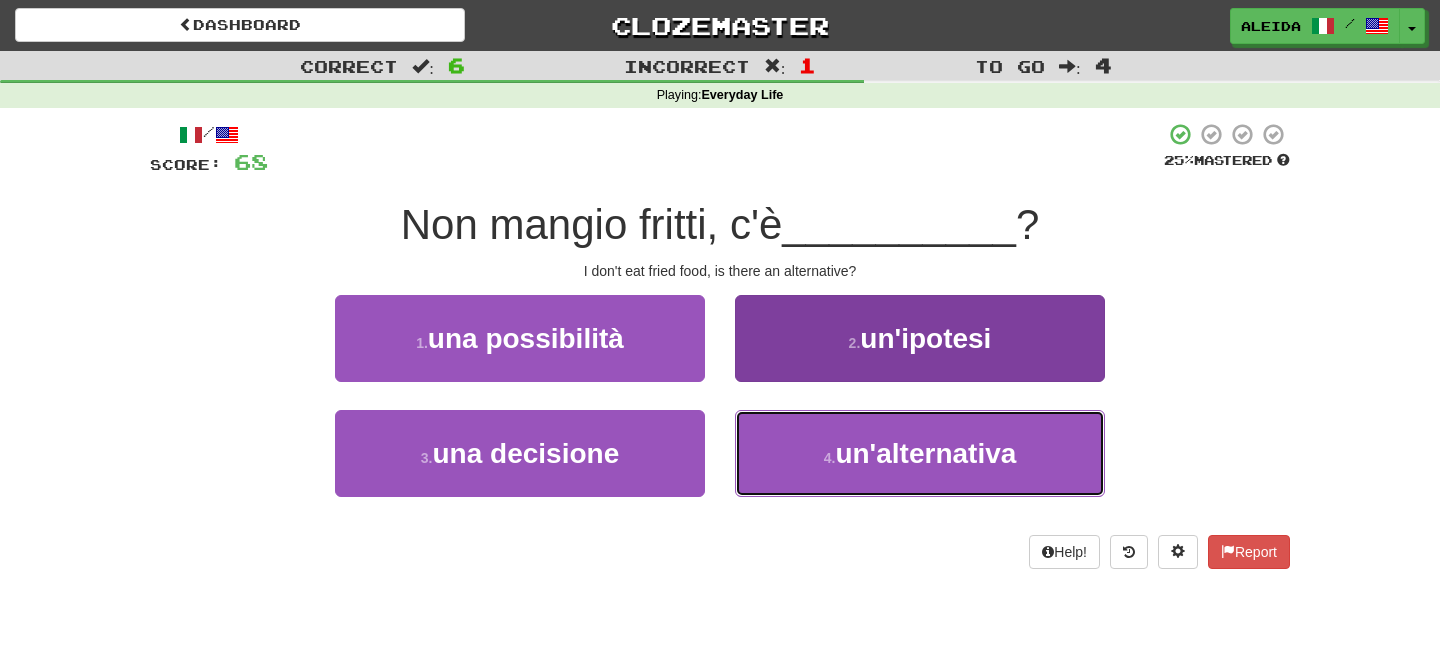 drag, startPoint x: 1047, startPoint y: 470, endPoint x: 908, endPoint y: 425, distance: 146.1027 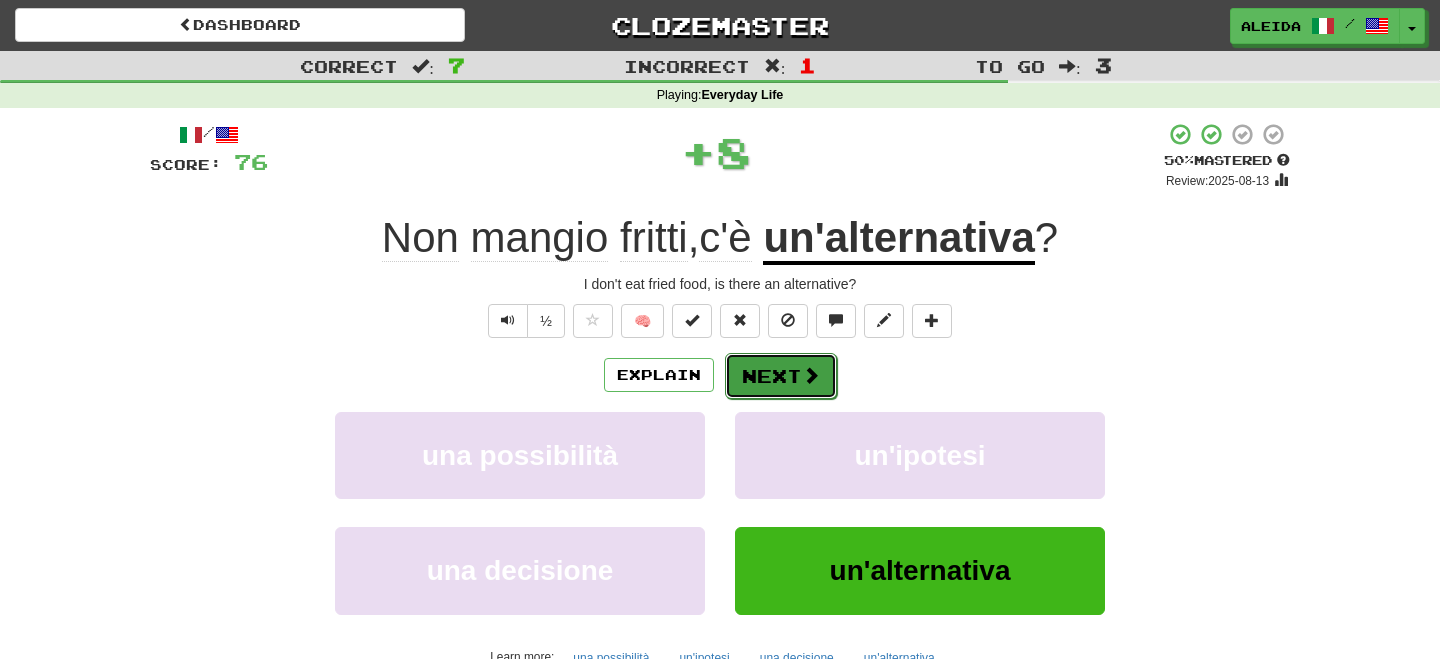 click on "Next" at bounding box center [781, 376] 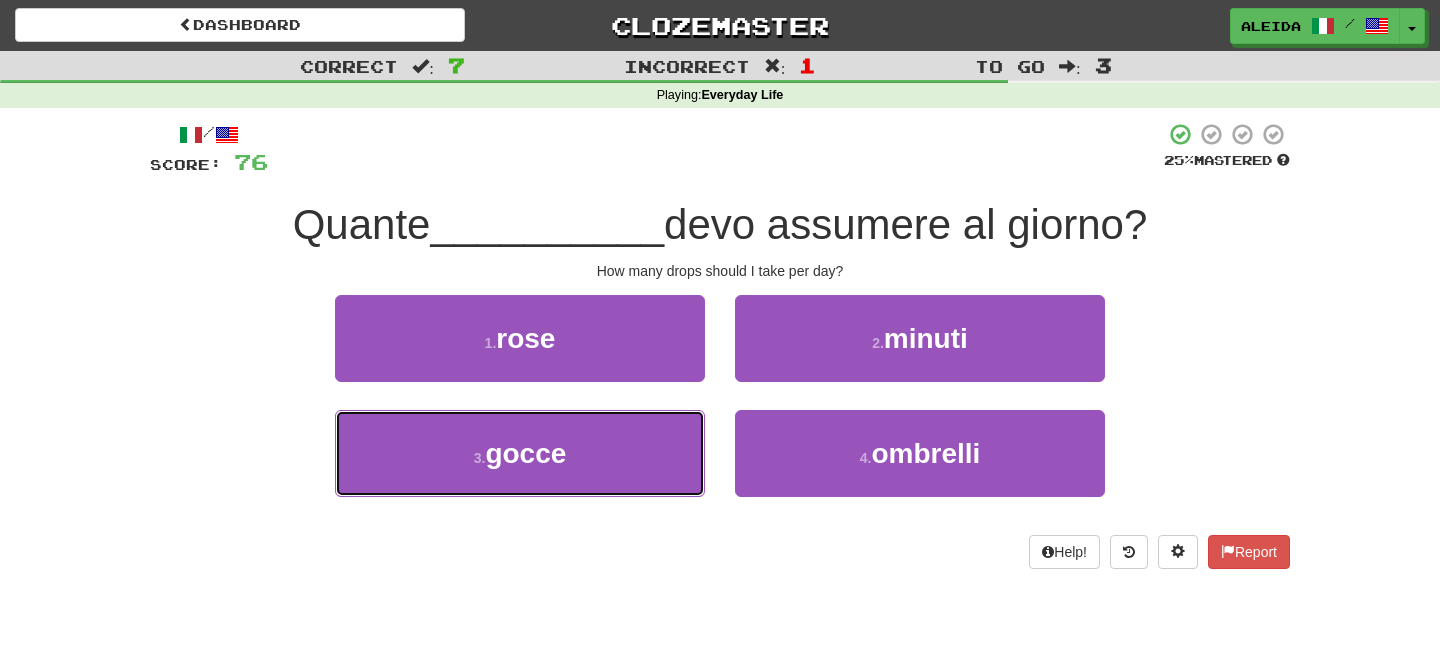 drag, startPoint x: 538, startPoint y: 463, endPoint x: 735, endPoint y: 413, distance: 203.24615 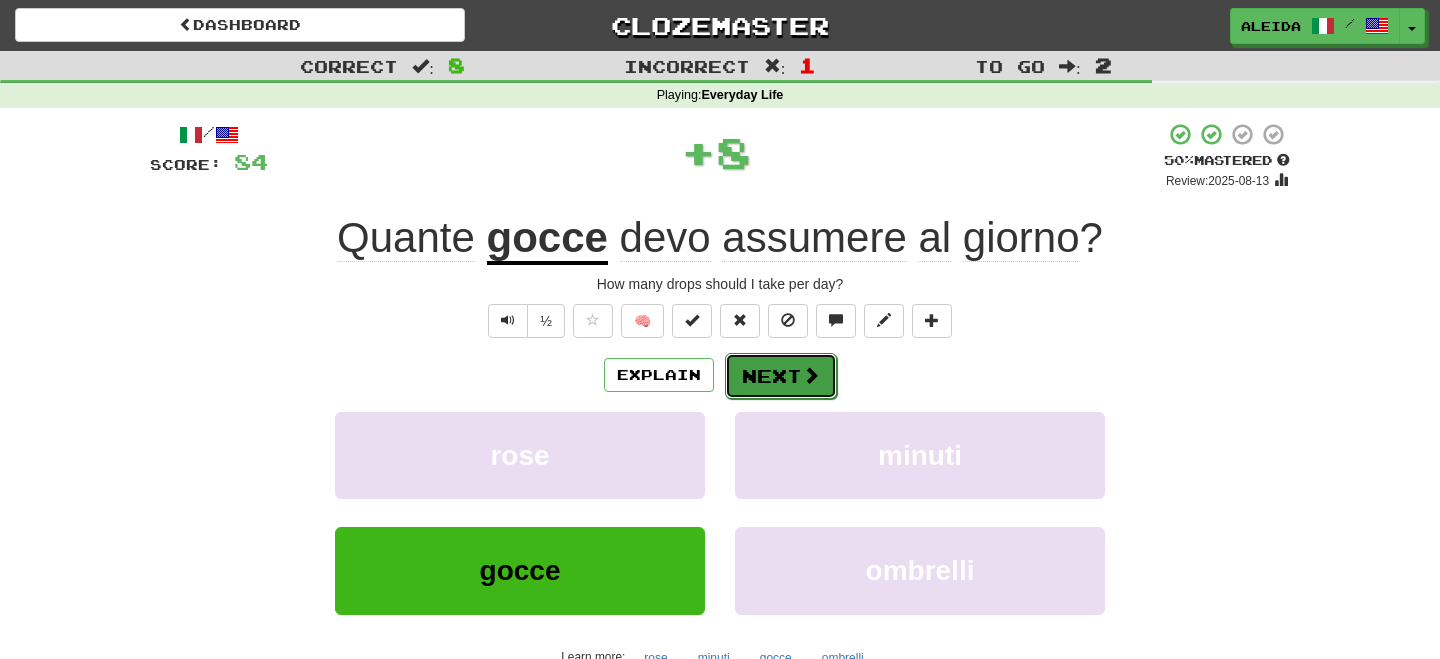 click on "Next" at bounding box center (781, 376) 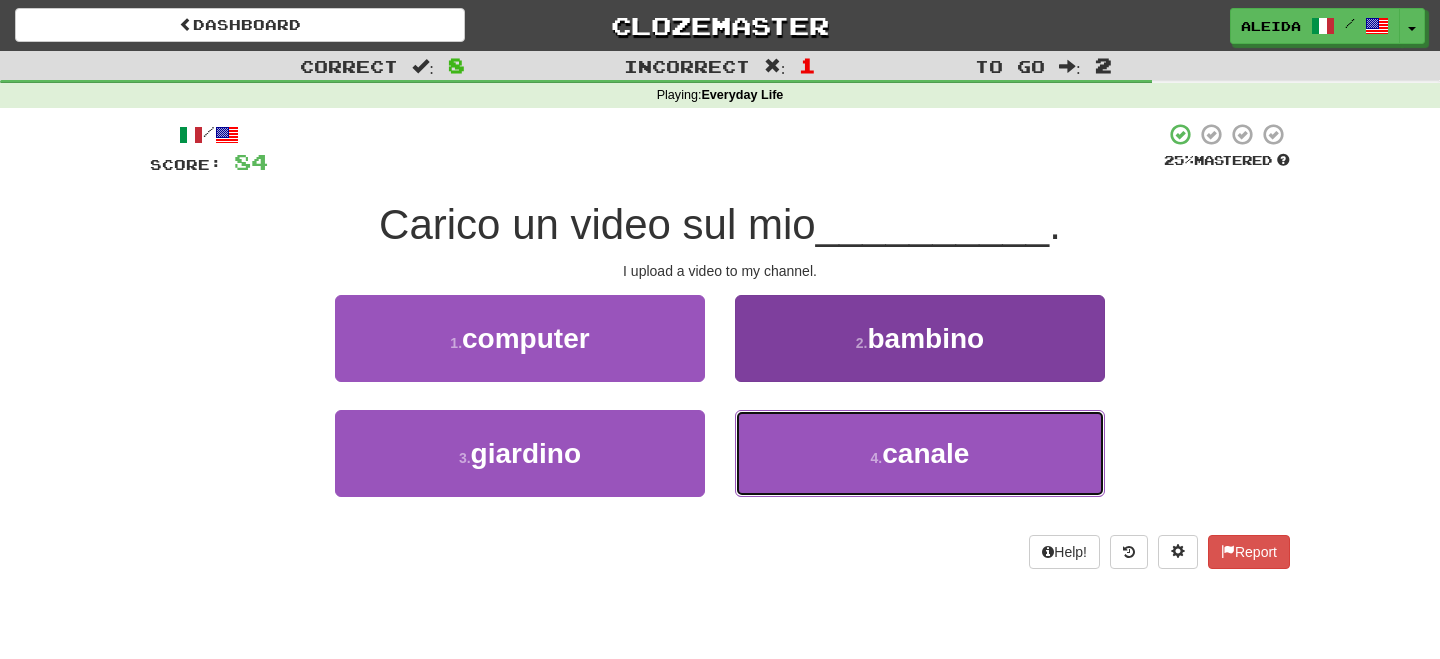 click on "canale" at bounding box center [925, 453] 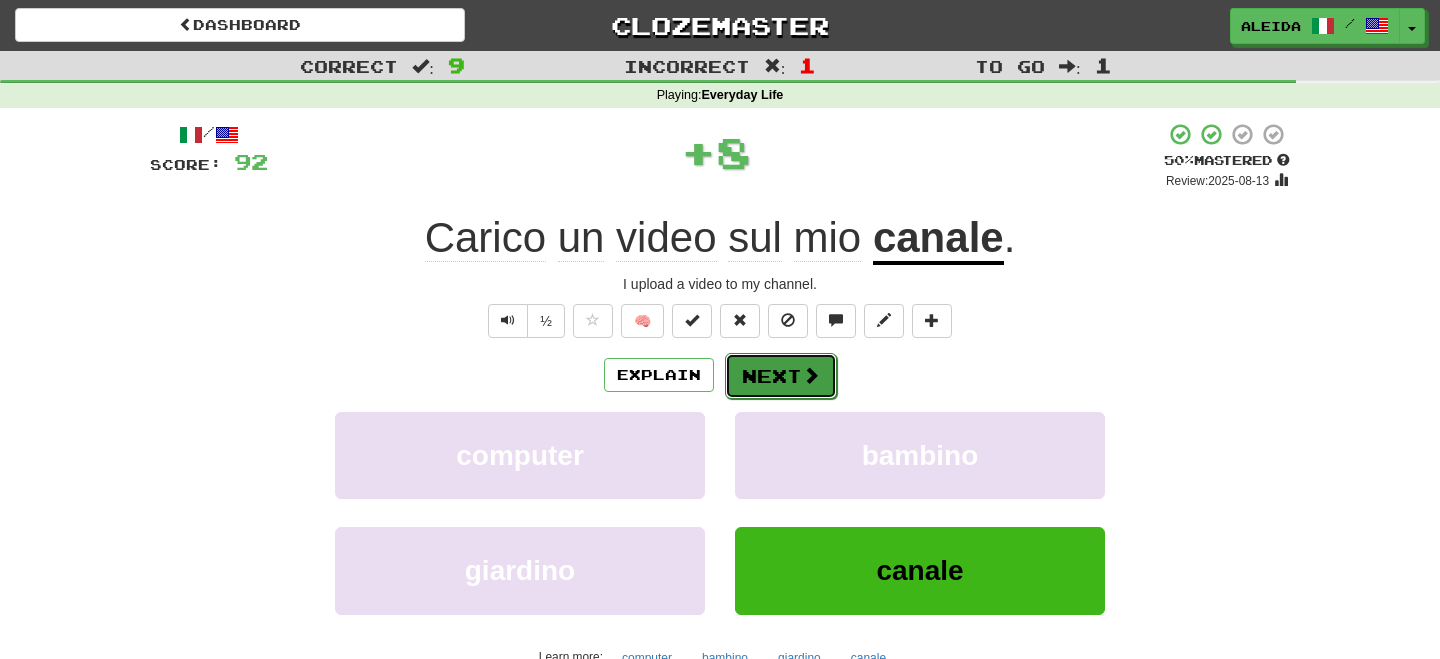 click on "Next" at bounding box center [781, 376] 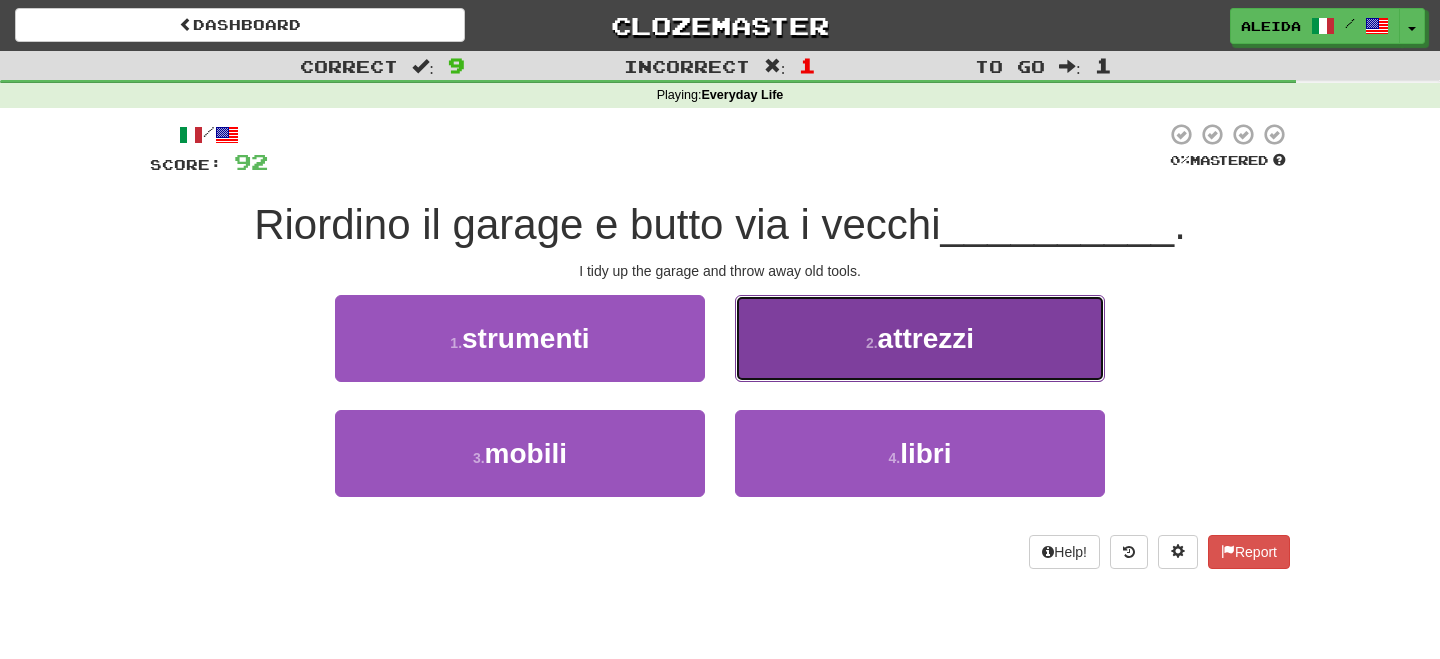 click on "2 .  attrezzi" at bounding box center [920, 338] 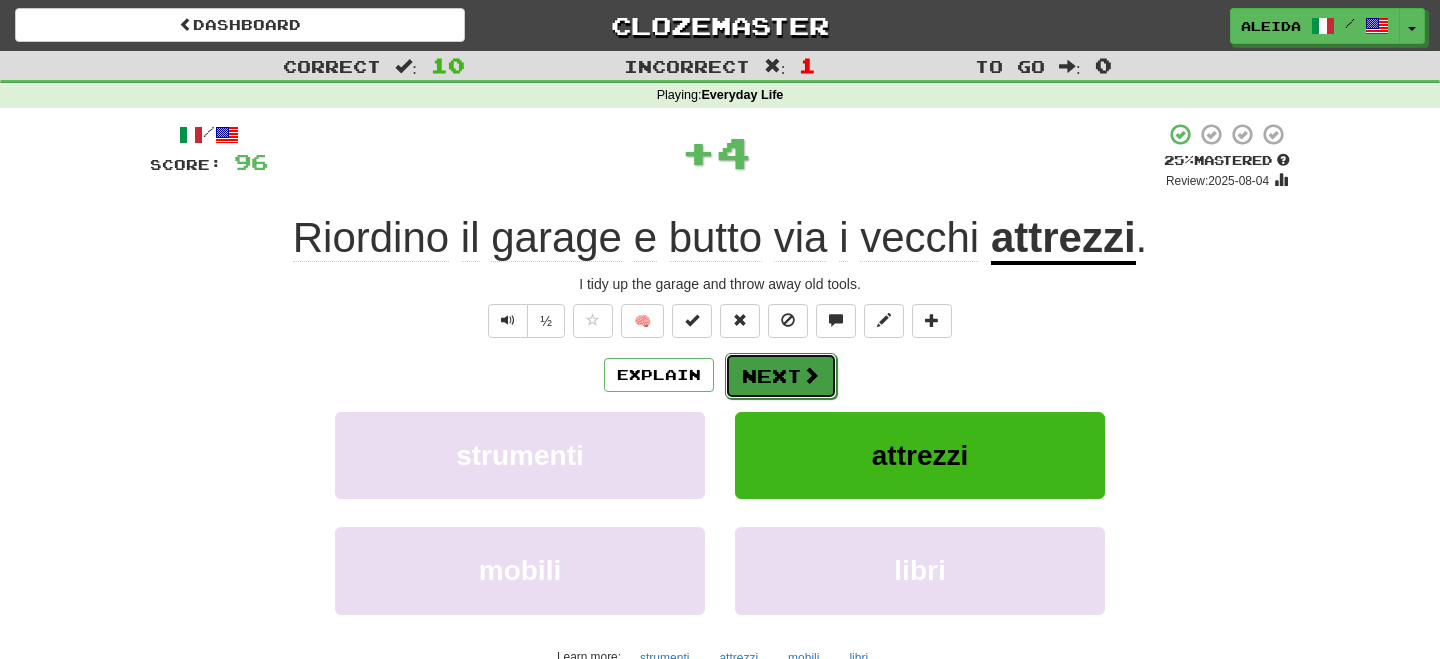 click on "Next" at bounding box center (781, 376) 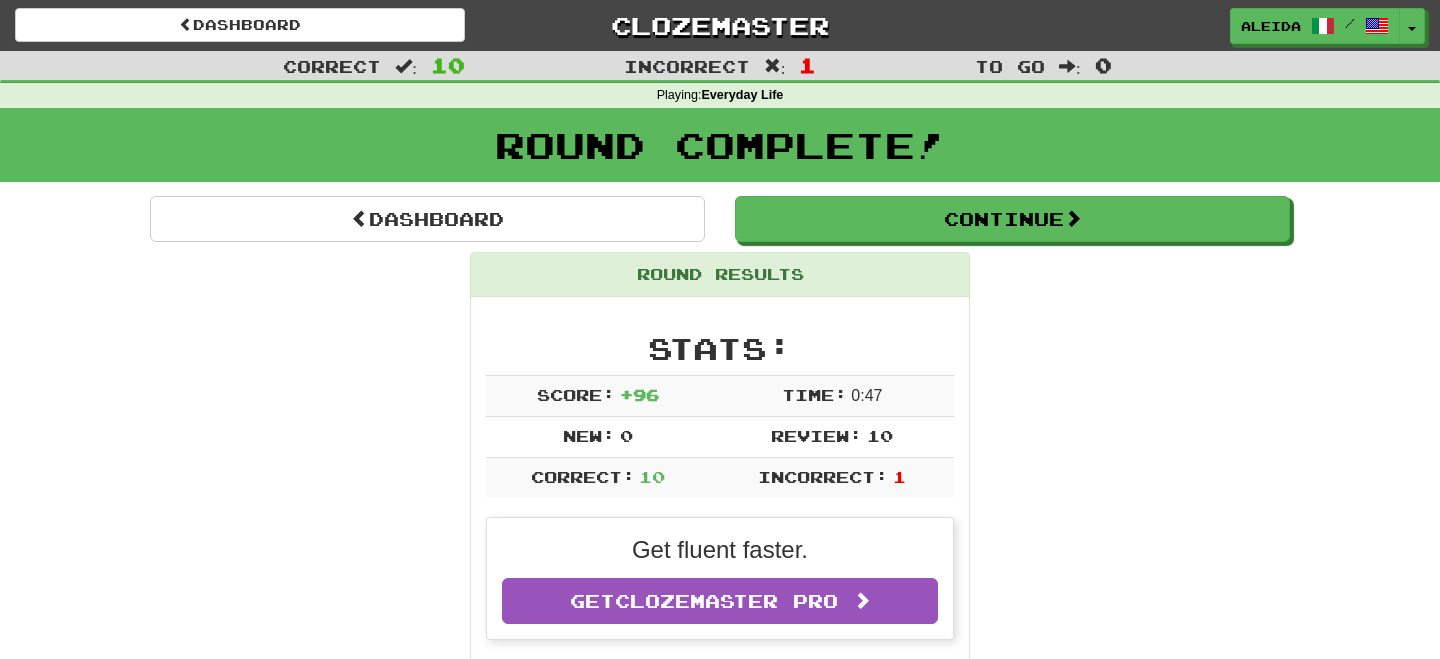 click on "Dashboard Continue  Round Results Stats: Score:   + 96 Time:   0 : 47 New:   0 Review:   10 Correct:   10 Incorrect:   1 Get fluent faster. Get  Clozemaster Pro   Progress: Everyday Life Playing:  1,199  /  1,199 100% Mastered:  108  /  1,199 + 2 8.841% 9.008% Ready for Review:  832  /  Level:  159 16,647  points to level  160  - keep going! Ranked:  223 rd  this week Sentences:  Report Cerco sempre le nuove  uscite  cinematografiche online. I always look for new movie releases online.  Report Ti piace questo  quartiere ? Do you like this neighborhood?  Report Questo farmaco va preso a stomaco  pieno ? Should this drug be taken on a full stomach?  Report Vorrei sapere l'orario di  partenza . I would like to know the departure time.  Report Seguo un corso online per  gestire  progetti. I am taking an online course in project management.  Report Riordino il garage e butto via i vecchi  attrezzi . I tidy up the garage and throw away old tools.  Report La  zuppa  di verdure è deliziosa oggi.  Report ?  Report ." at bounding box center (720, 1229) 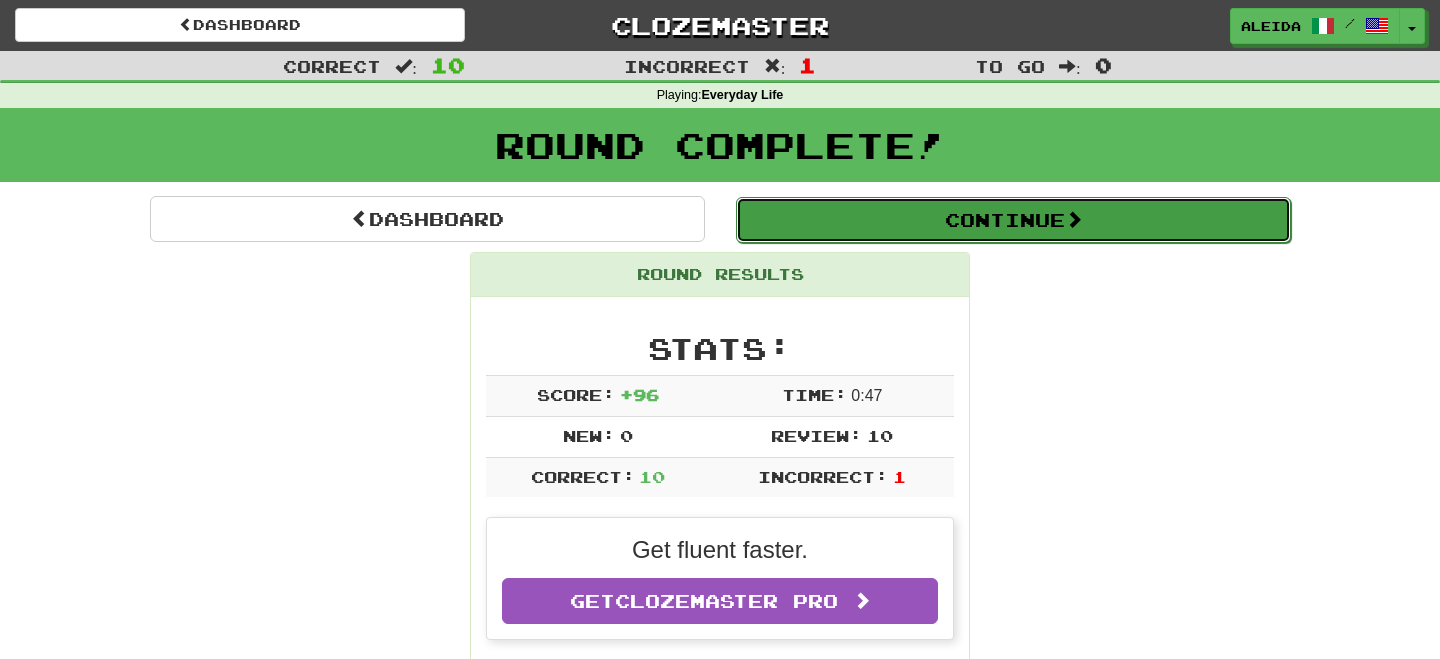 click on "Continue" at bounding box center [1013, 220] 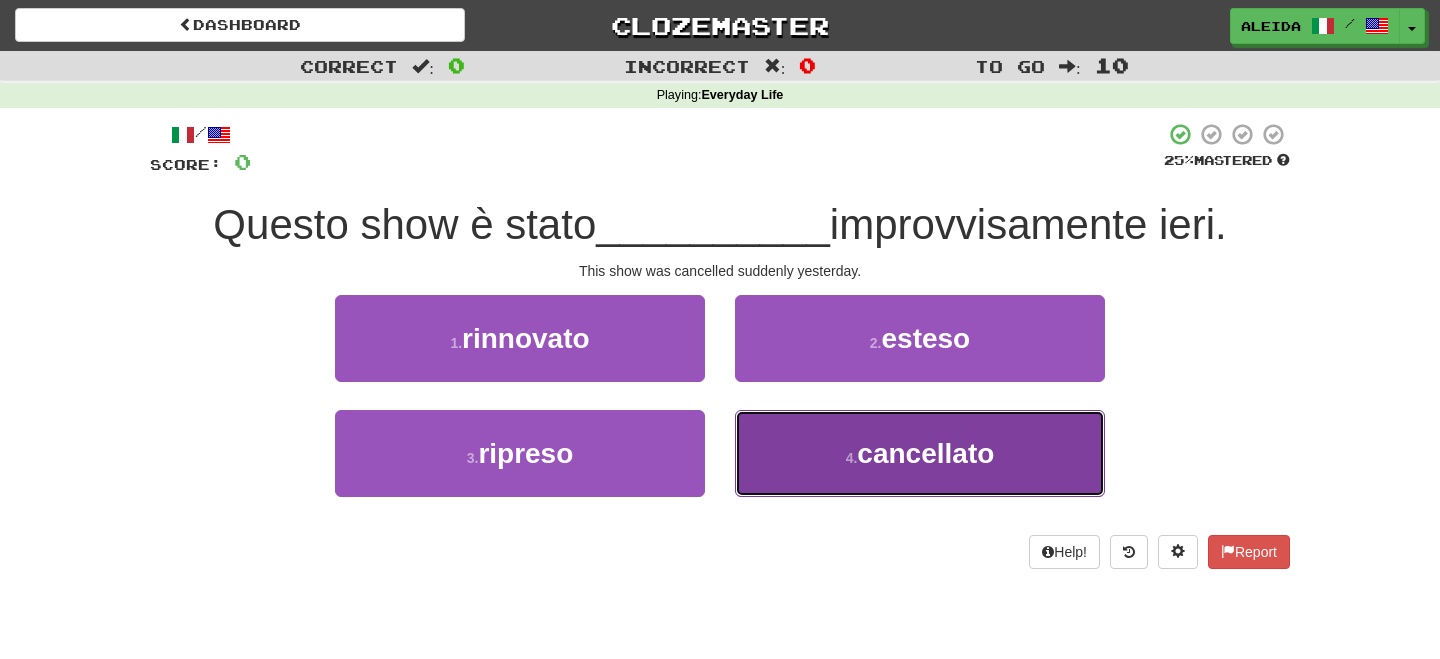 click on "4 .  cancellato" at bounding box center (920, 453) 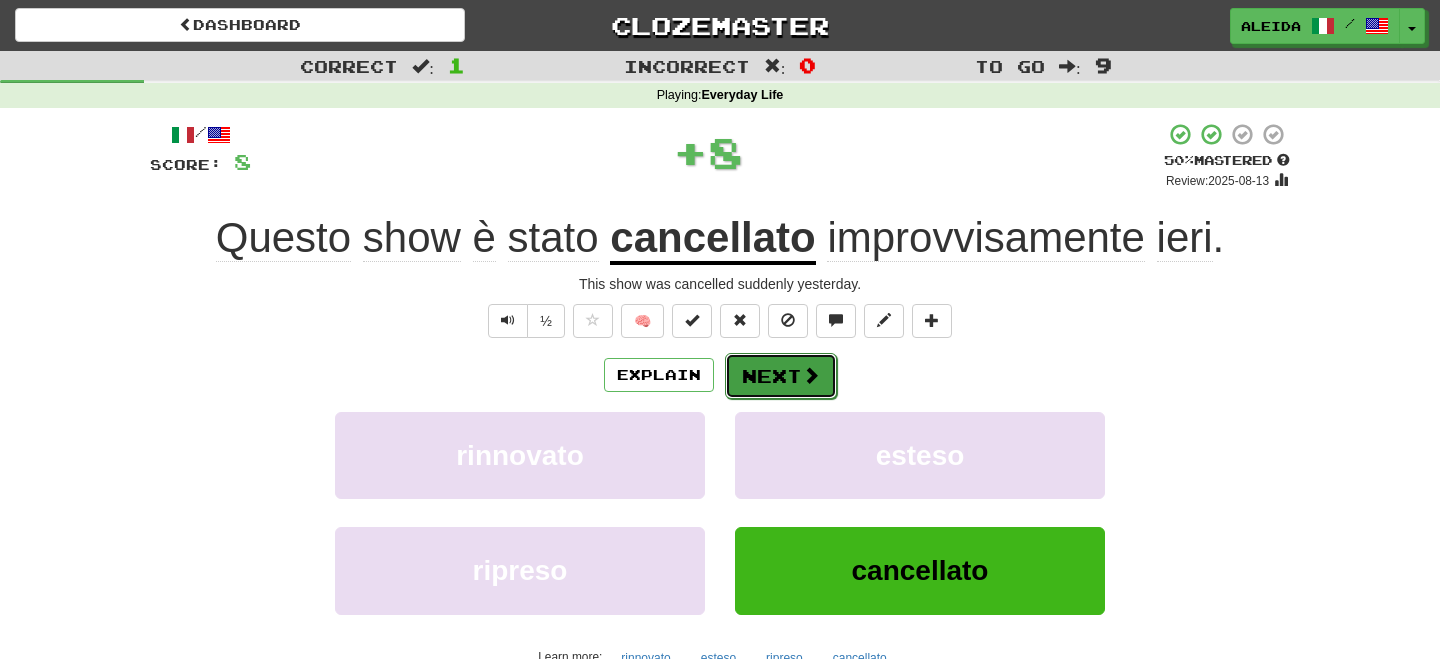 click on "Next" at bounding box center (781, 376) 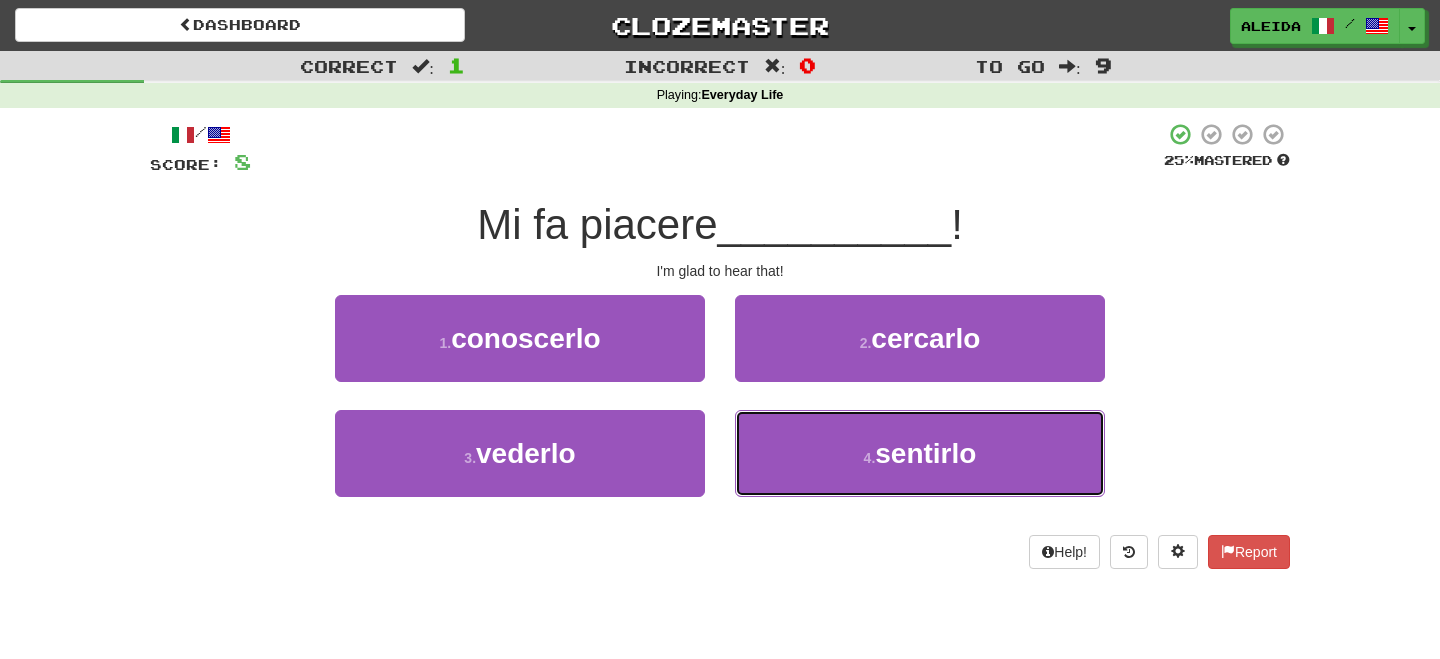 click on "4 .  sentirlo" at bounding box center (920, 453) 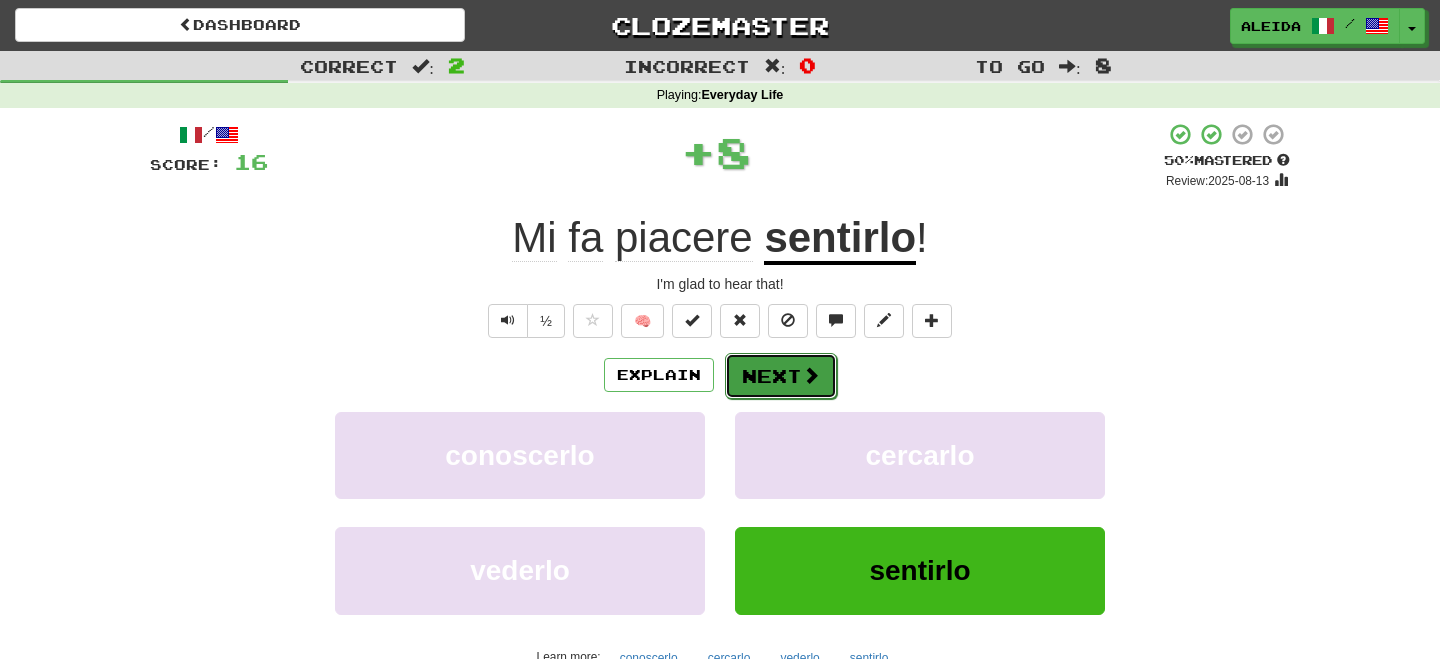 click on "Next" at bounding box center [781, 376] 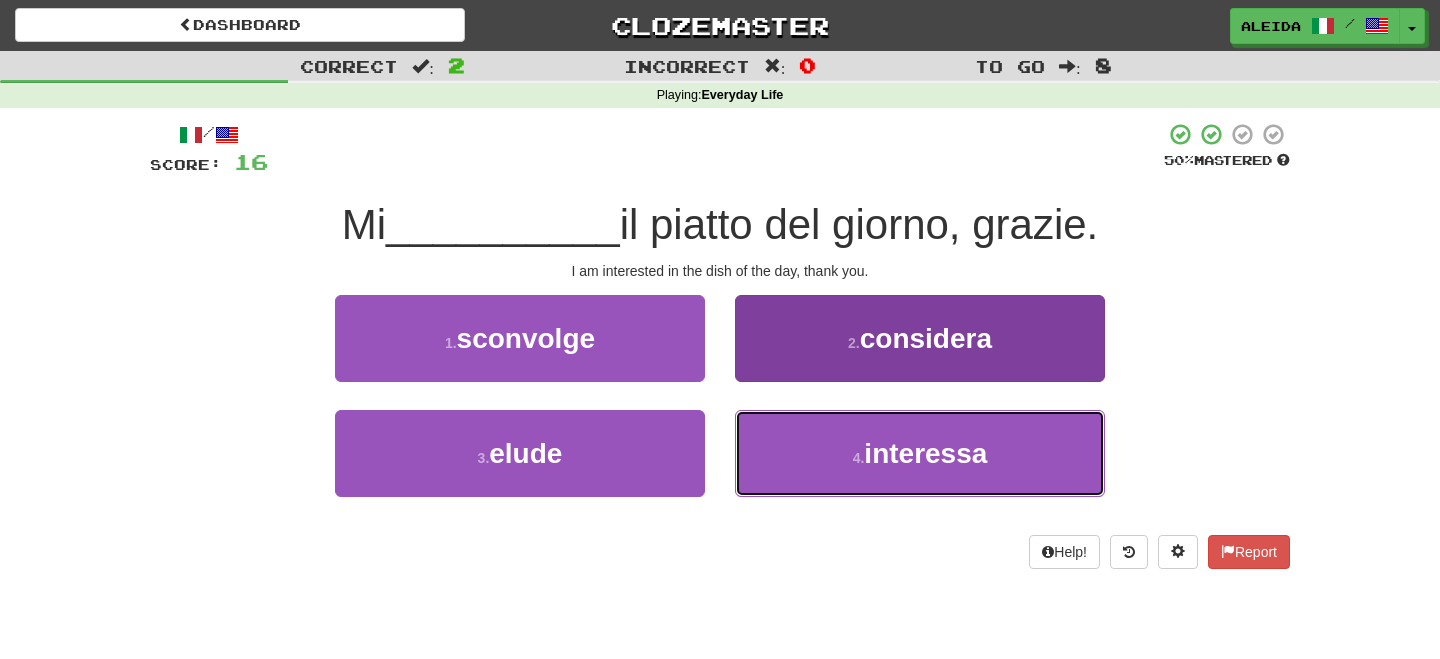 drag, startPoint x: 961, startPoint y: 449, endPoint x: 938, endPoint y: 425, distance: 33.24154 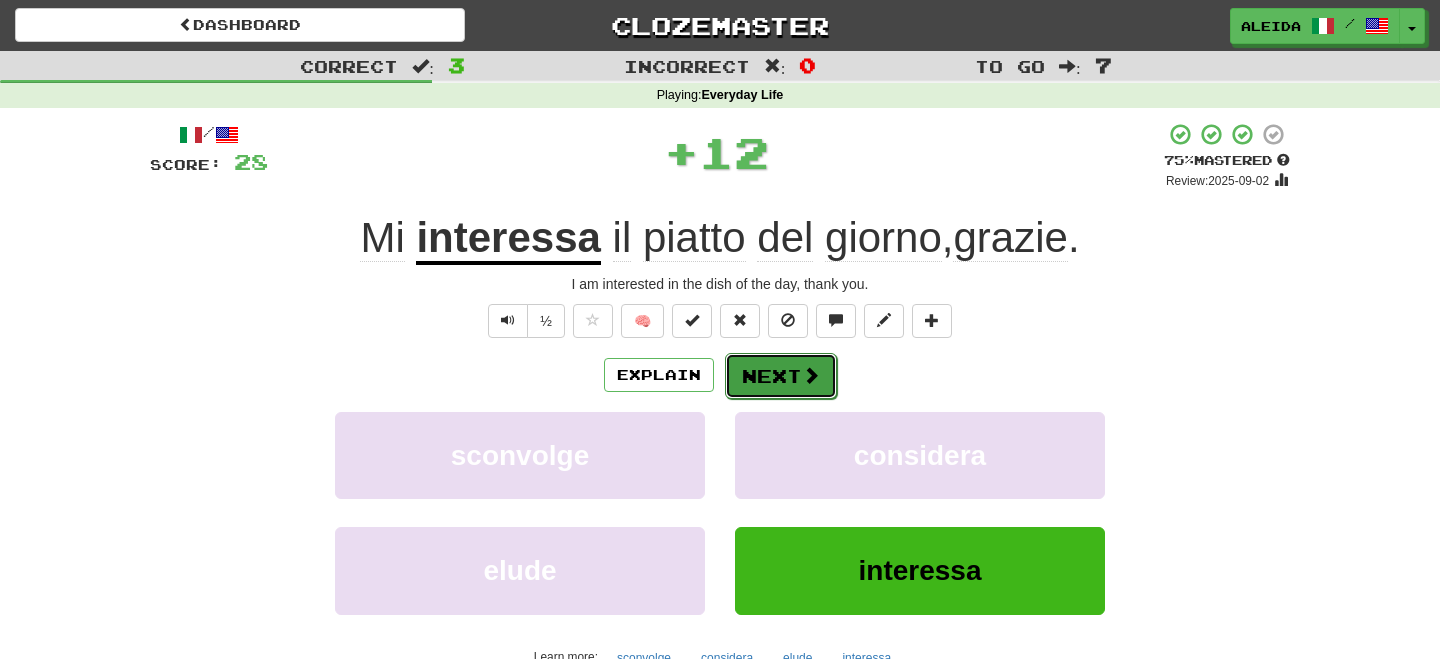 click on "Next" at bounding box center [781, 376] 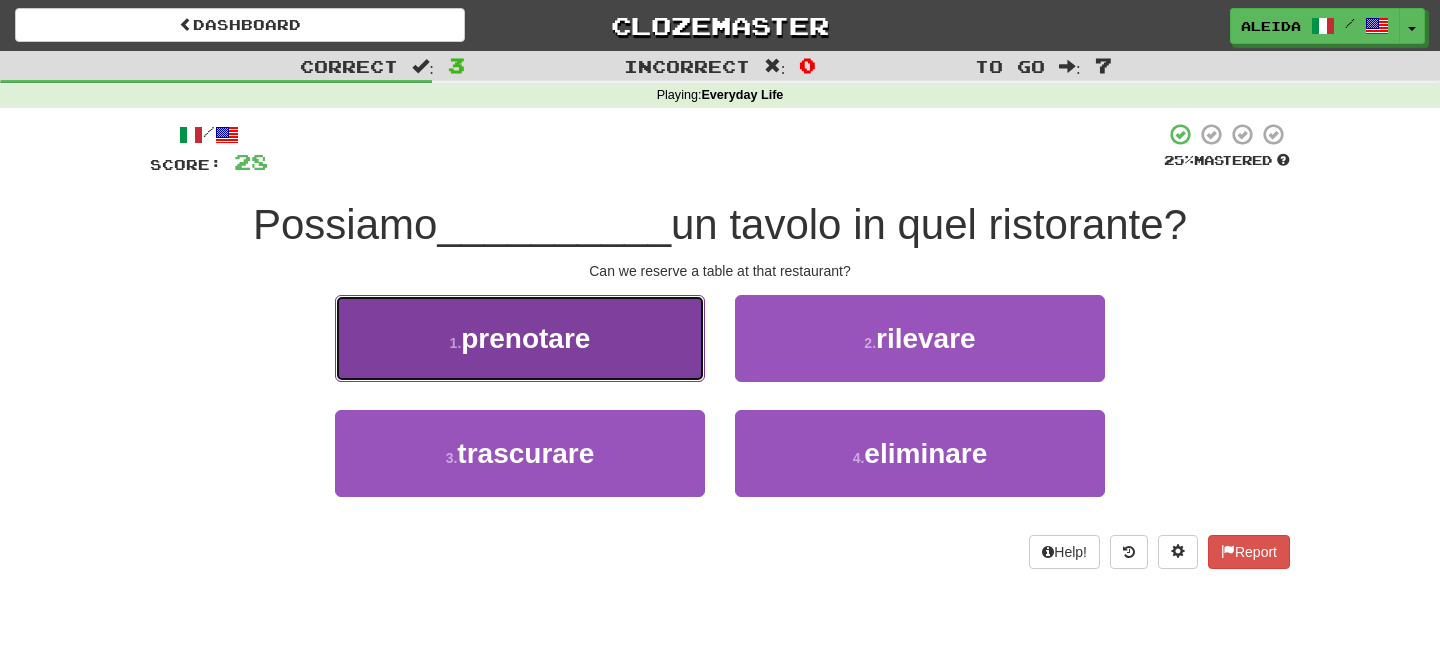 drag, startPoint x: 538, startPoint y: 359, endPoint x: 566, endPoint y: 359, distance: 28 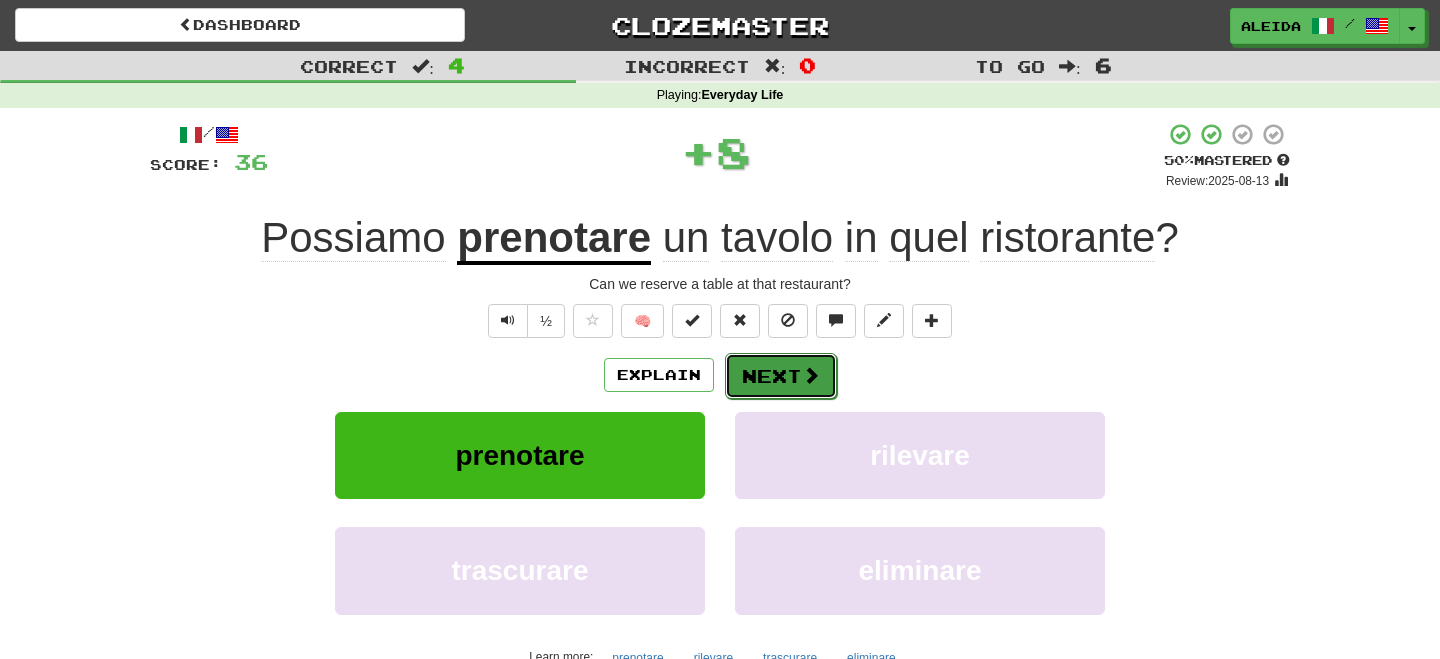 click on "Next" at bounding box center [781, 376] 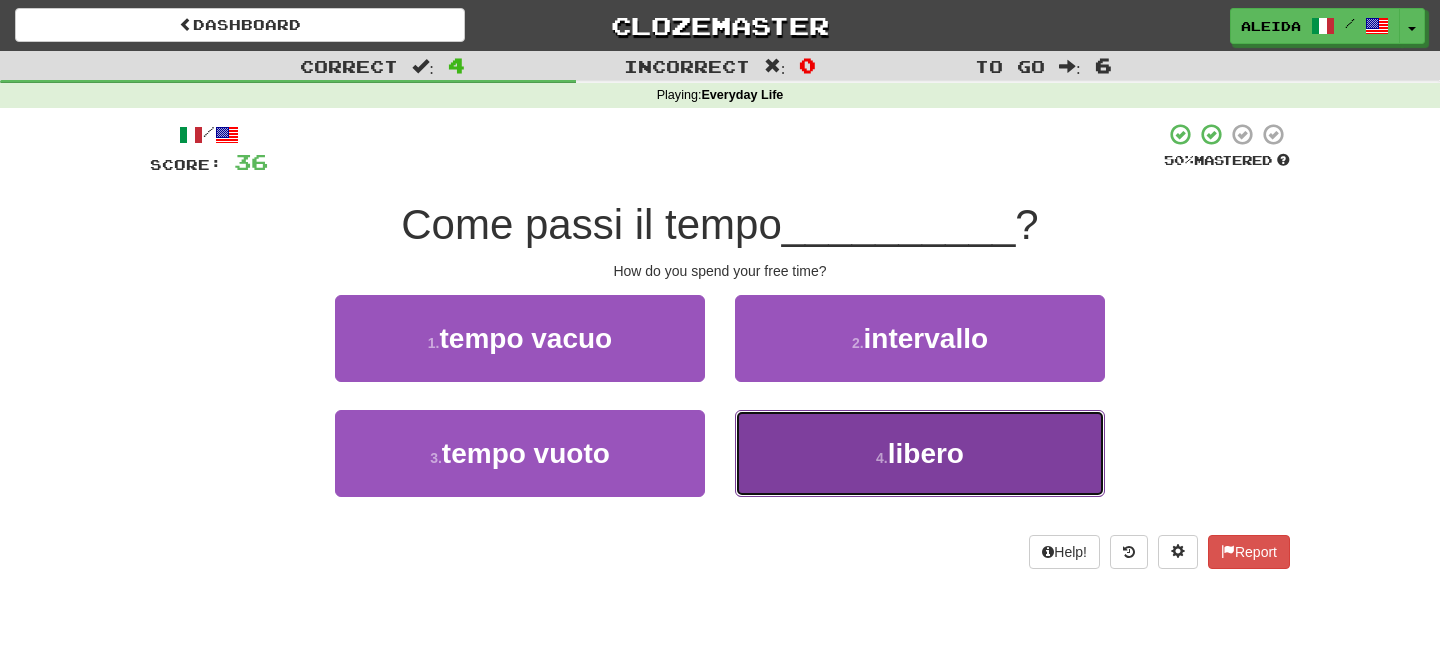 drag, startPoint x: 895, startPoint y: 458, endPoint x: 836, endPoint y: 411, distance: 75.43209 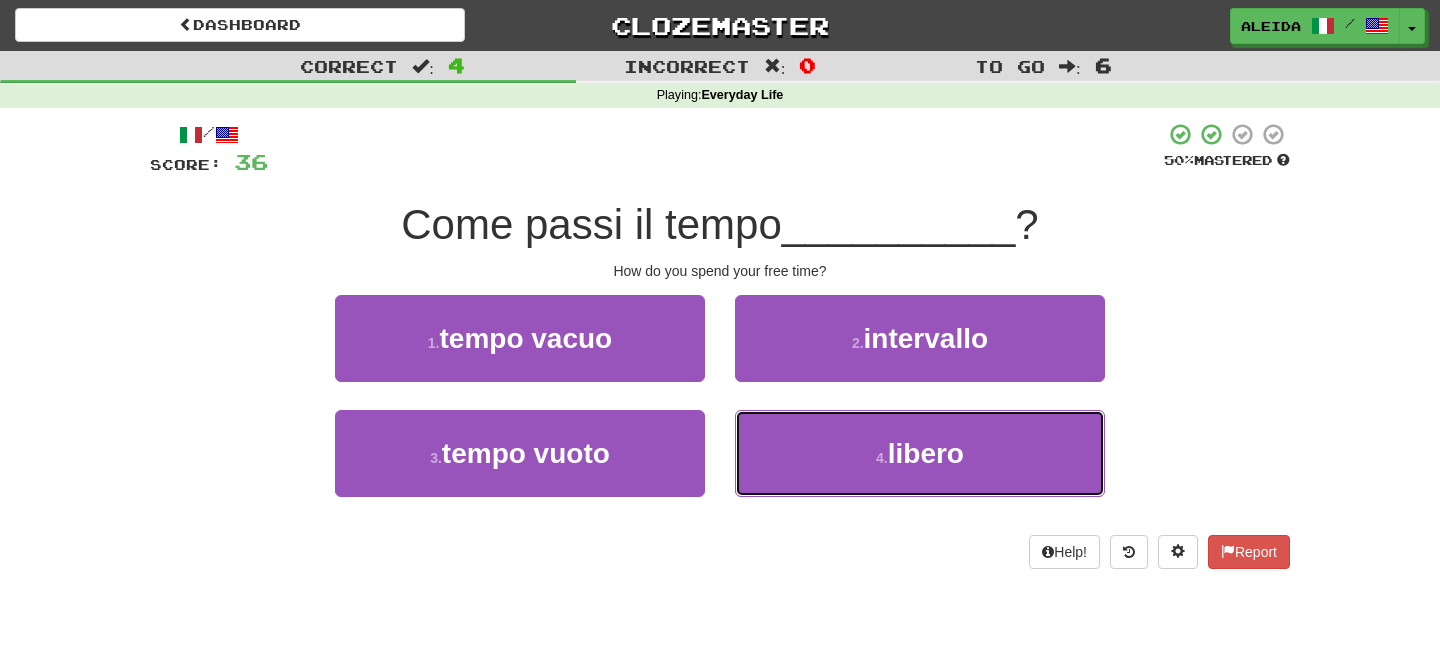 click on "libero" at bounding box center (926, 453) 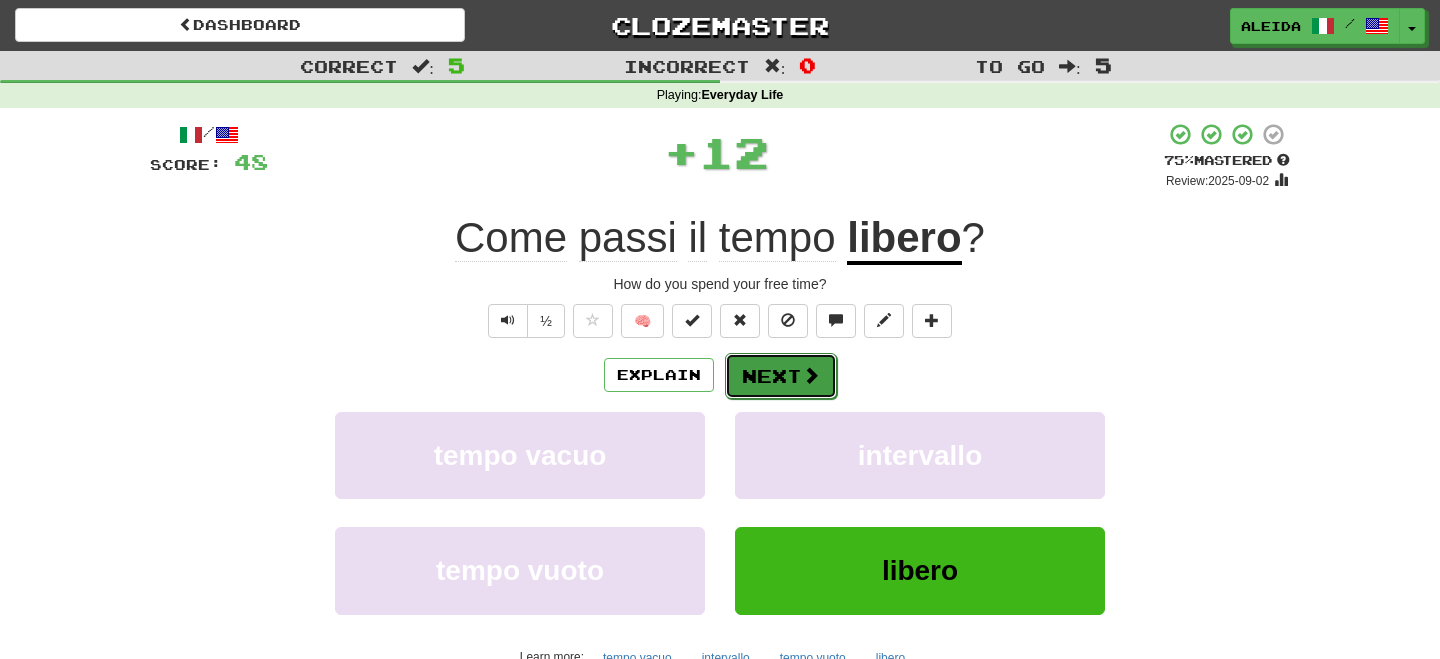 click on "Next" at bounding box center [781, 376] 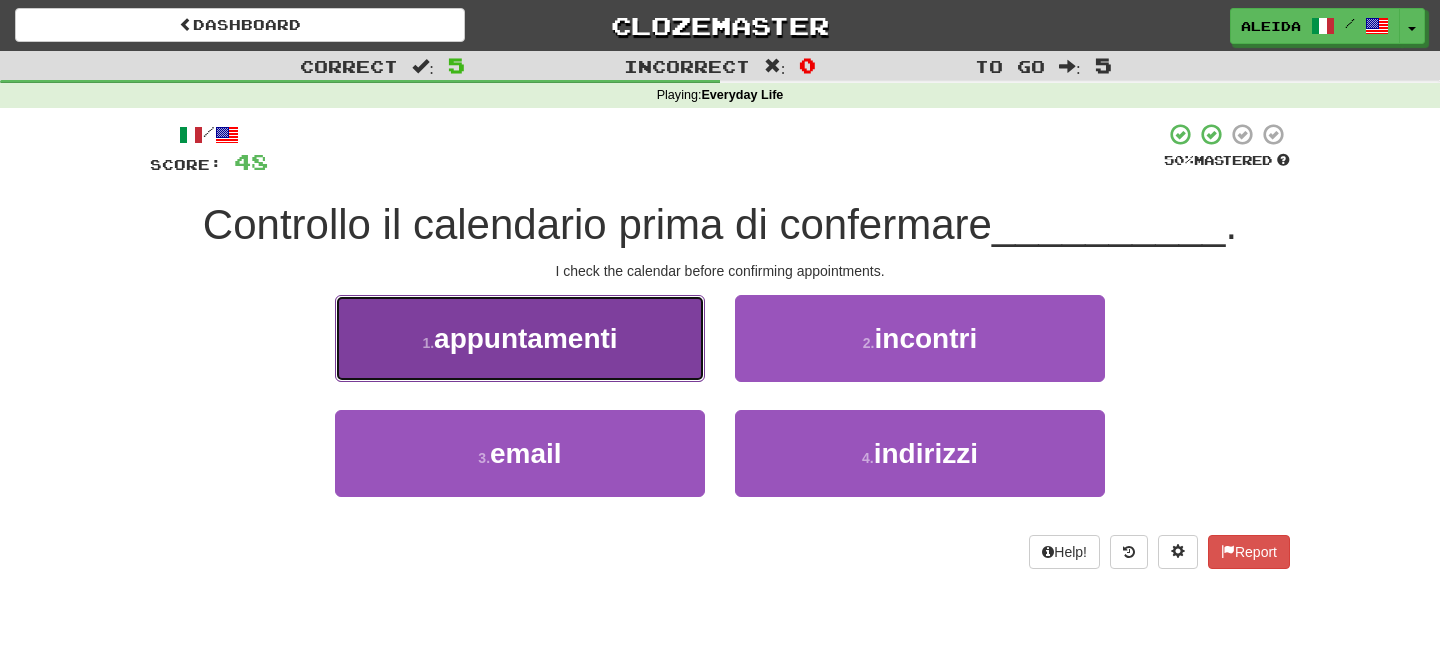 drag, startPoint x: 528, startPoint y: 365, endPoint x: 539, endPoint y: 363, distance: 11.18034 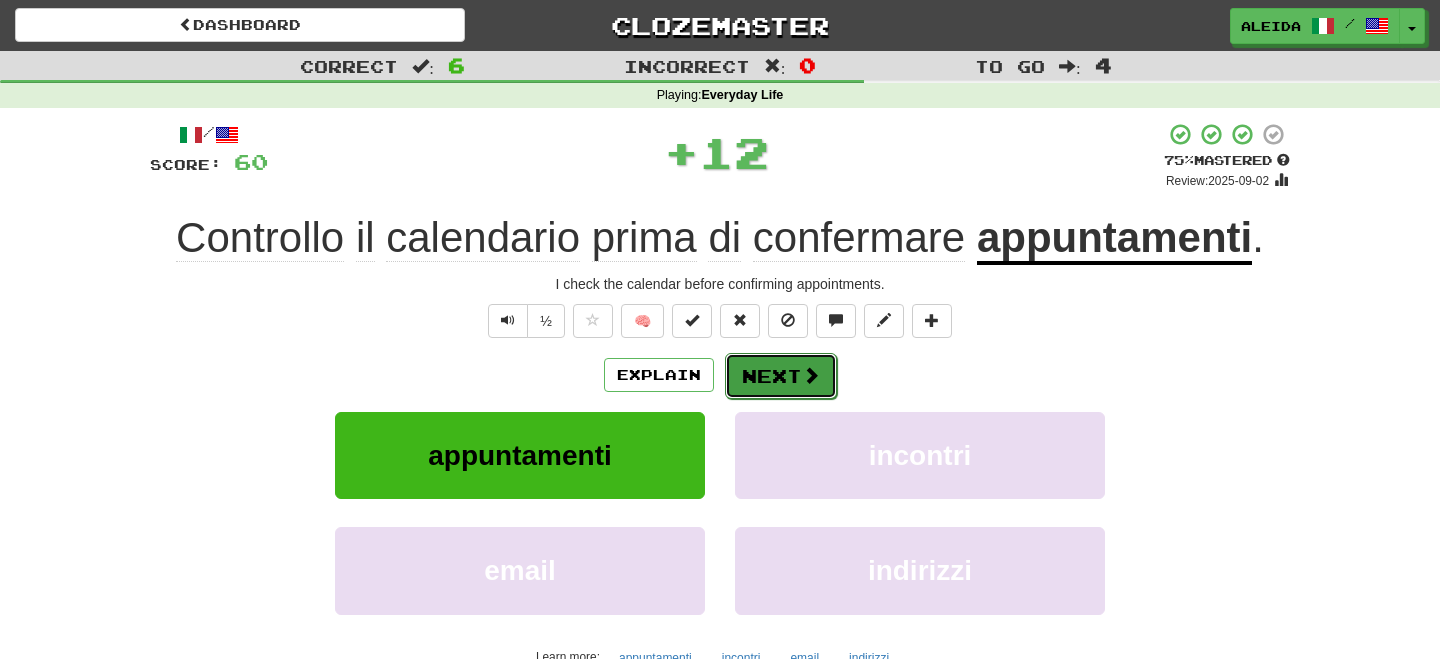 click on "Next" at bounding box center [781, 376] 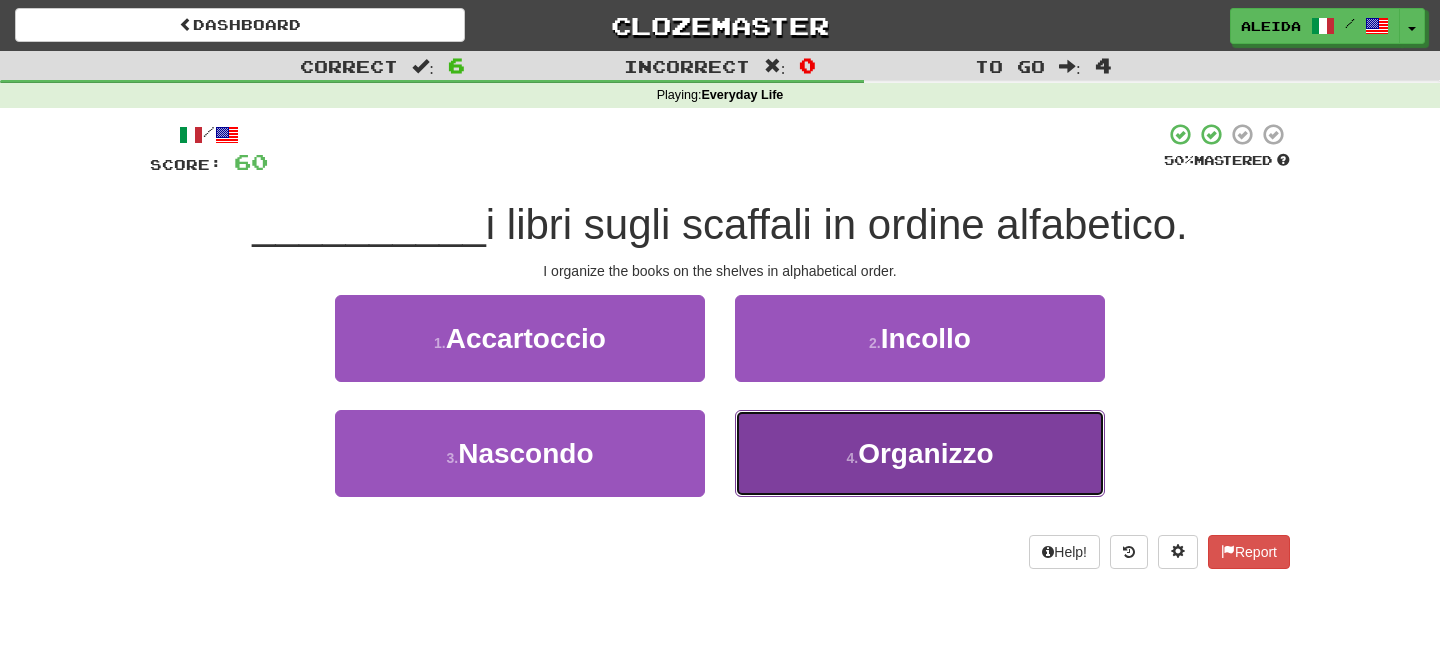 drag, startPoint x: 831, startPoint y: 452, endPoint x: 790, endPoint y: 399, distance: 67.00746 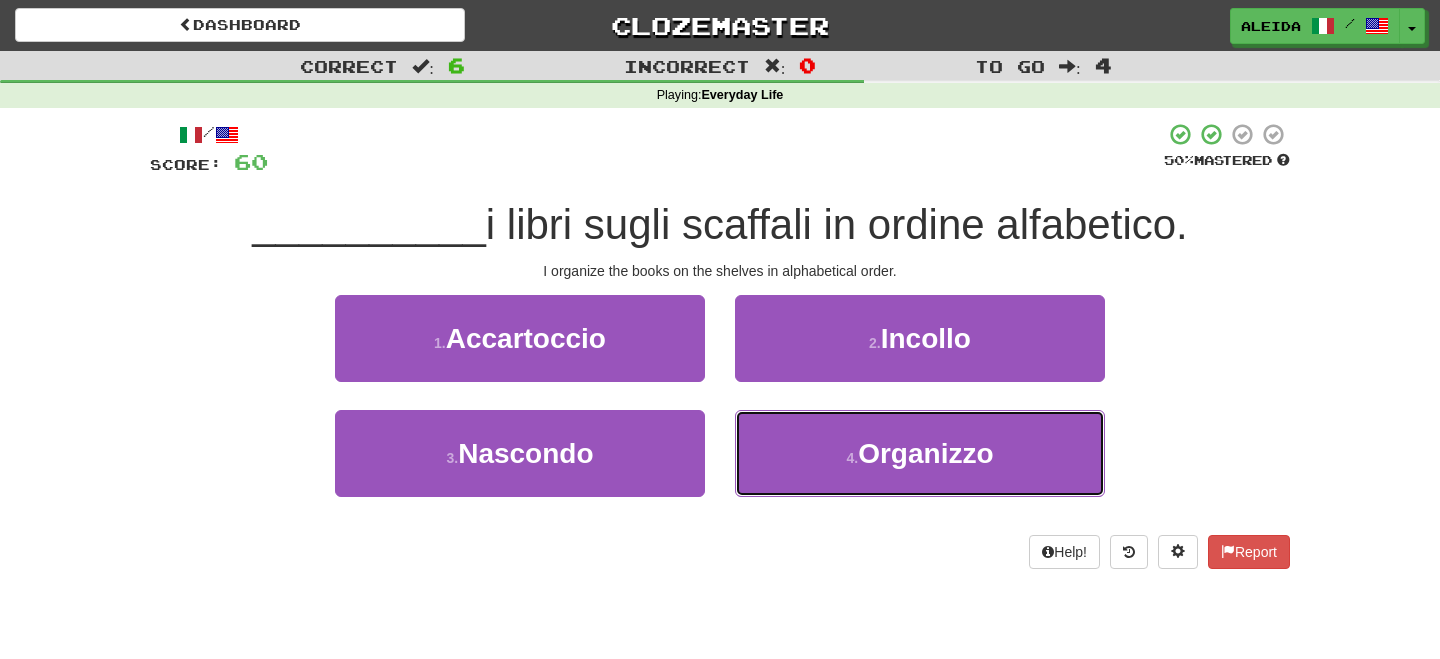 click on "4 .  Organizzo" at bounding box center (920, 453) 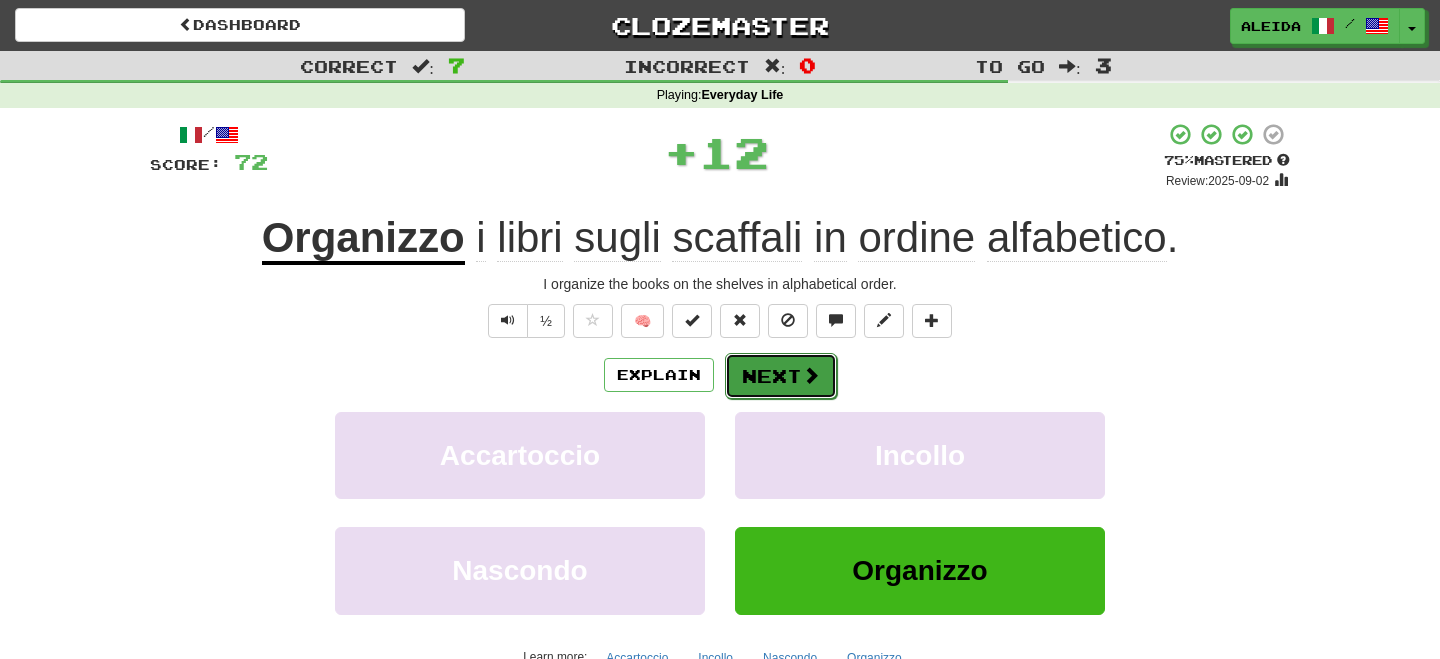 click on "Next" at bounding box center (781, 376) 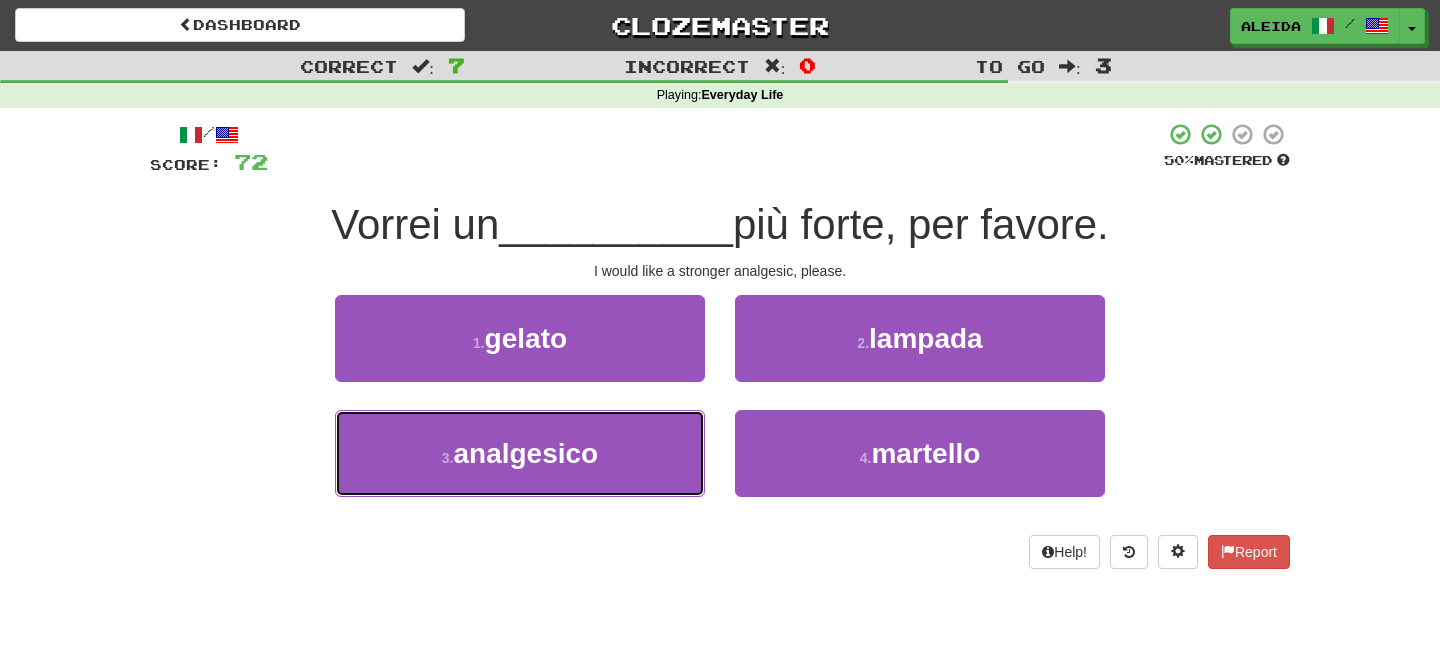 drag, startPoint x: 505, startPoint y: 460, endPoint x: 634, endPoint y: 409, distance: 138.71553 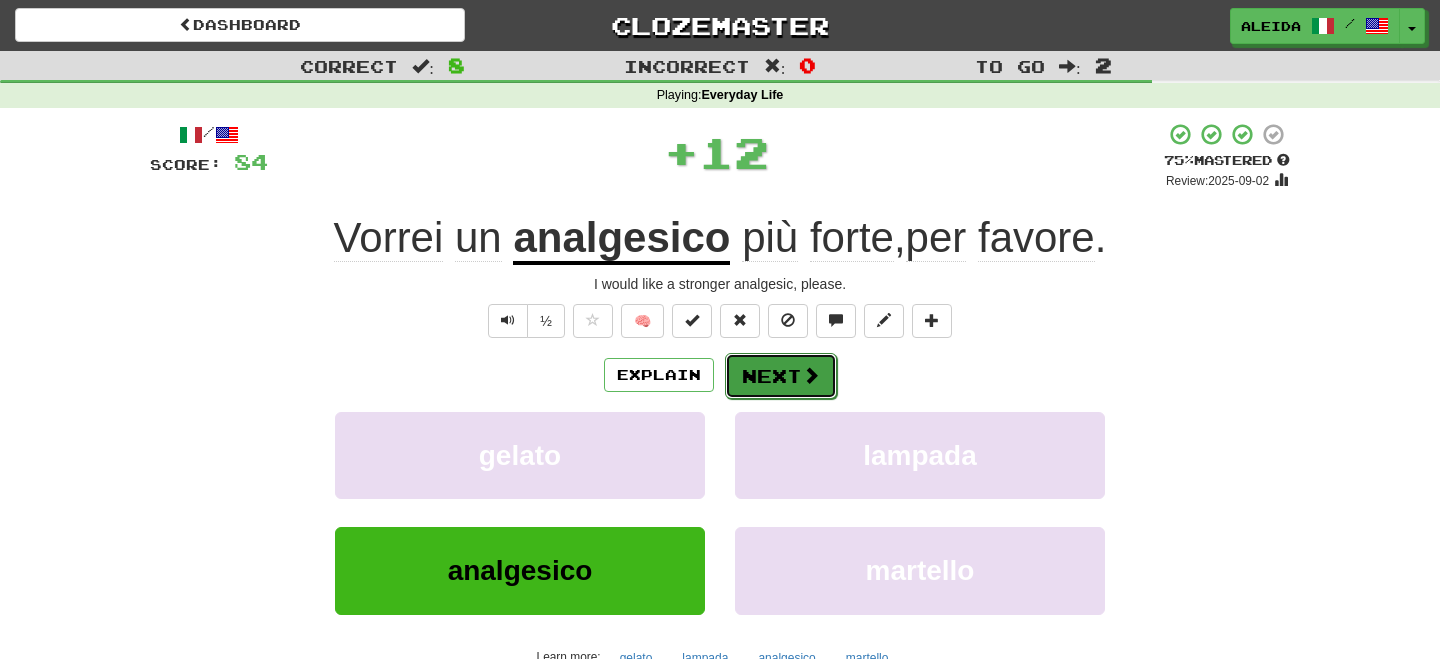 click on "Next" at bounding box center (781, 376) 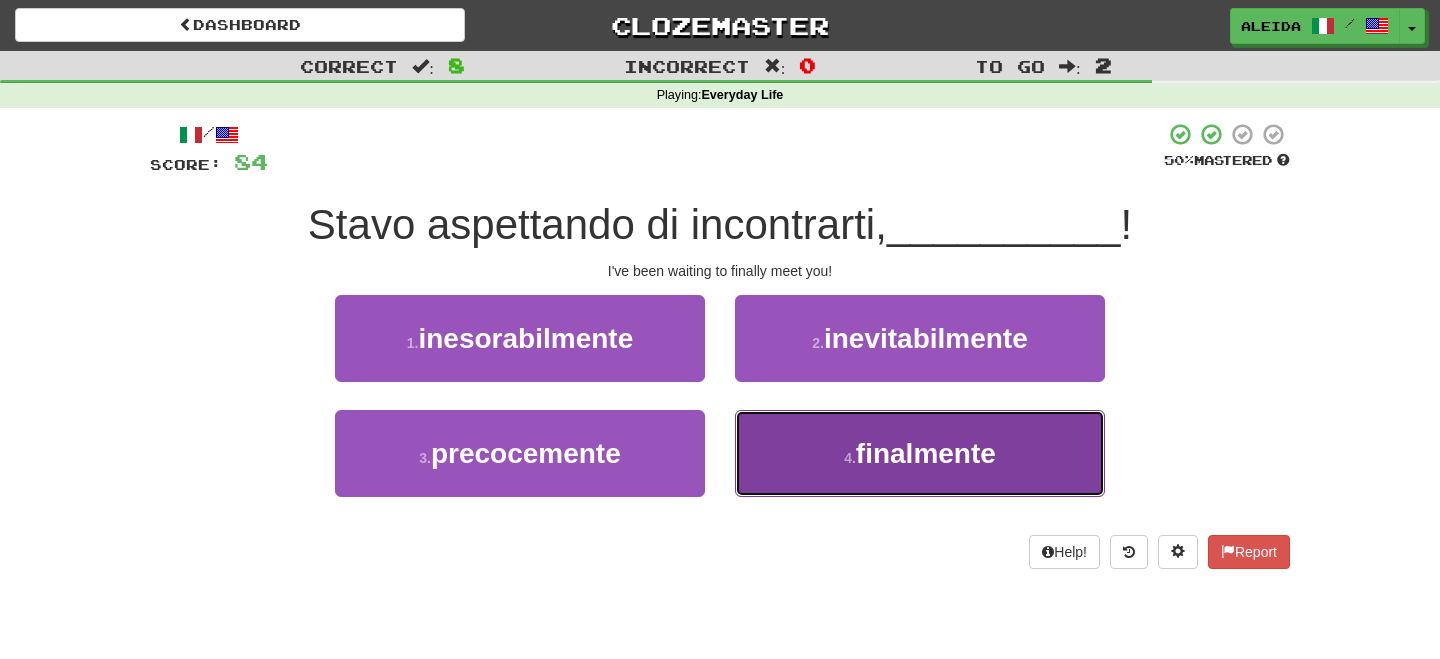 click on "finalmente" at bounding box center (926, 453) 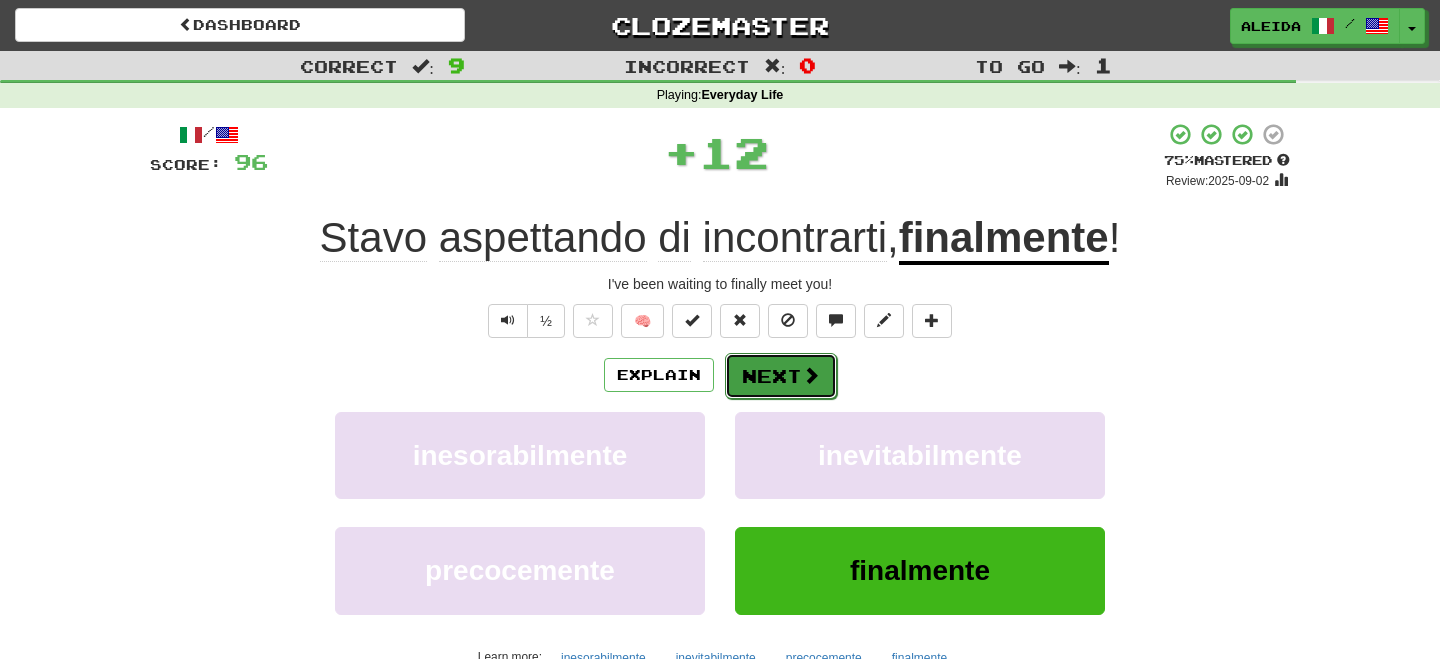 click on "Next" at bounding box center (781, 376) 